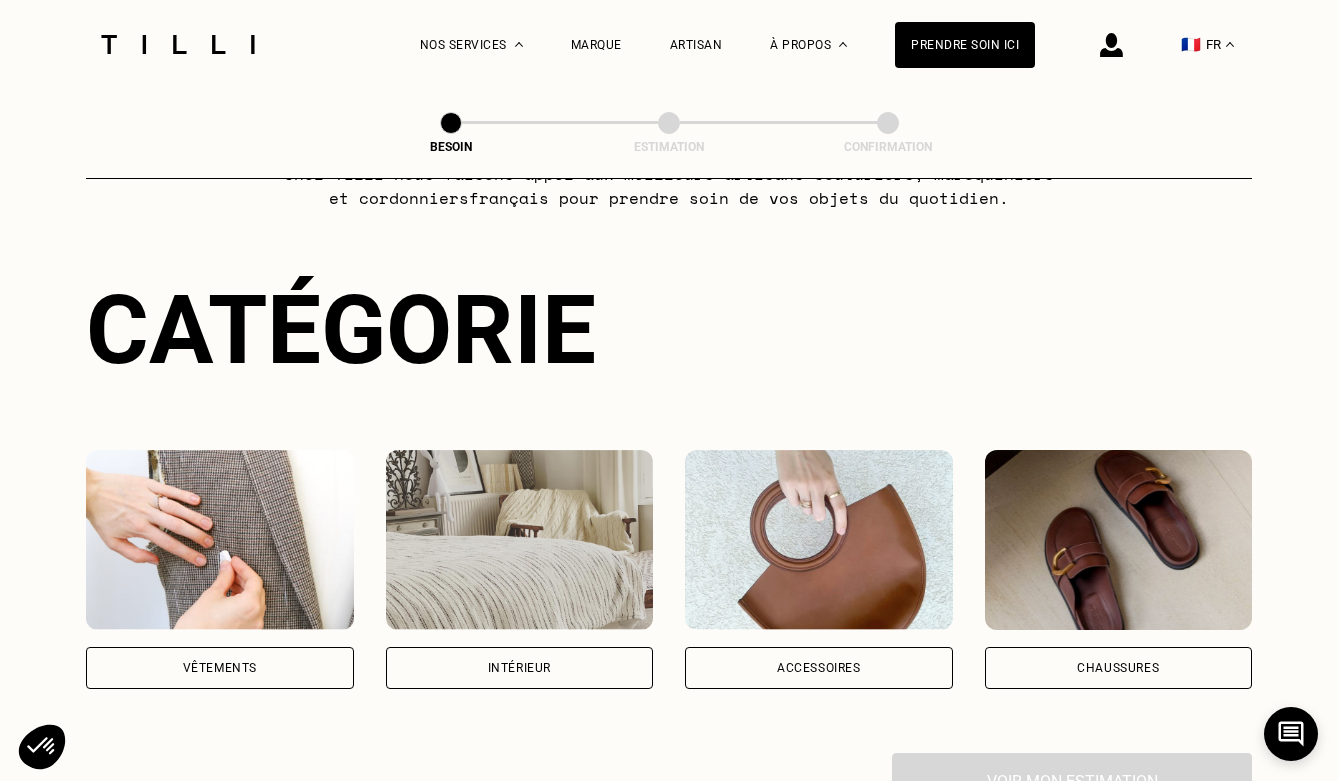 scroll, scrollTop: 255, scrollLeft: 0, axis: vertical 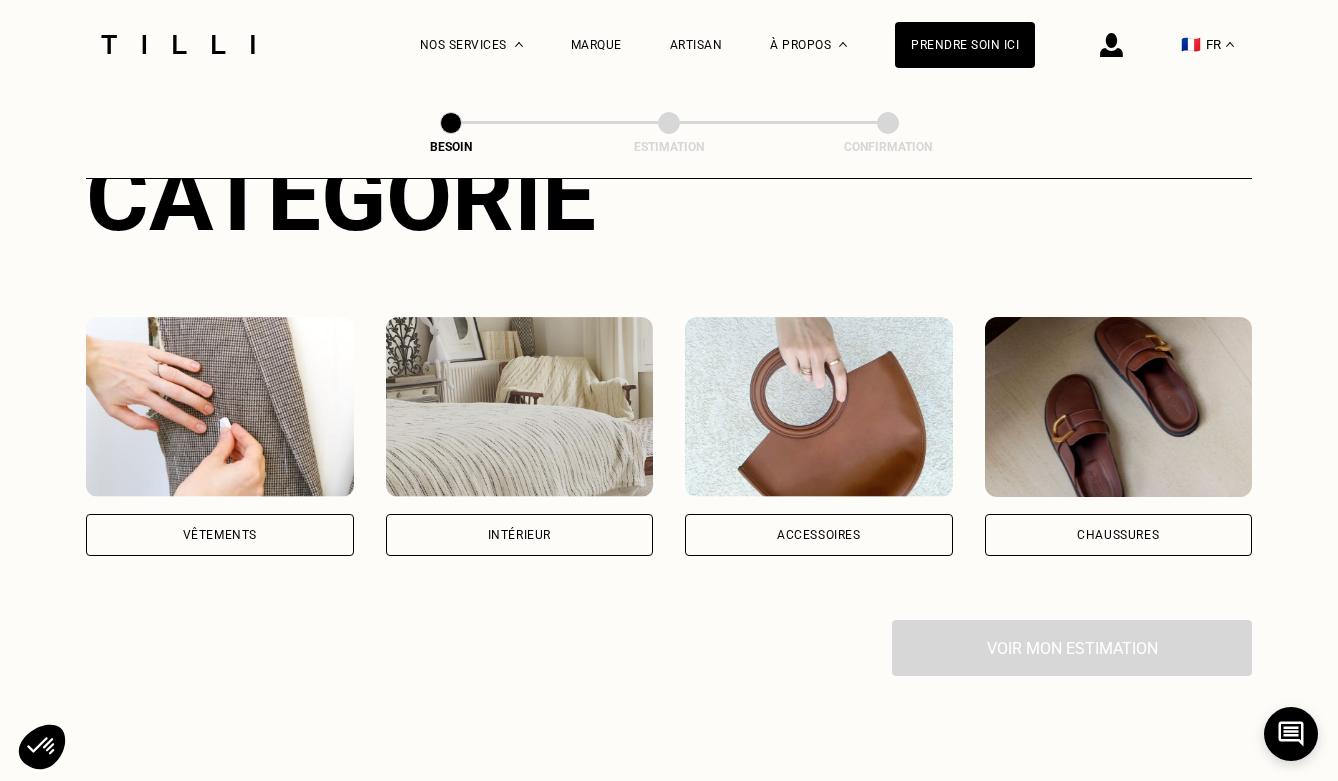 click on "Vêtements" at bounding box center [220, 535] 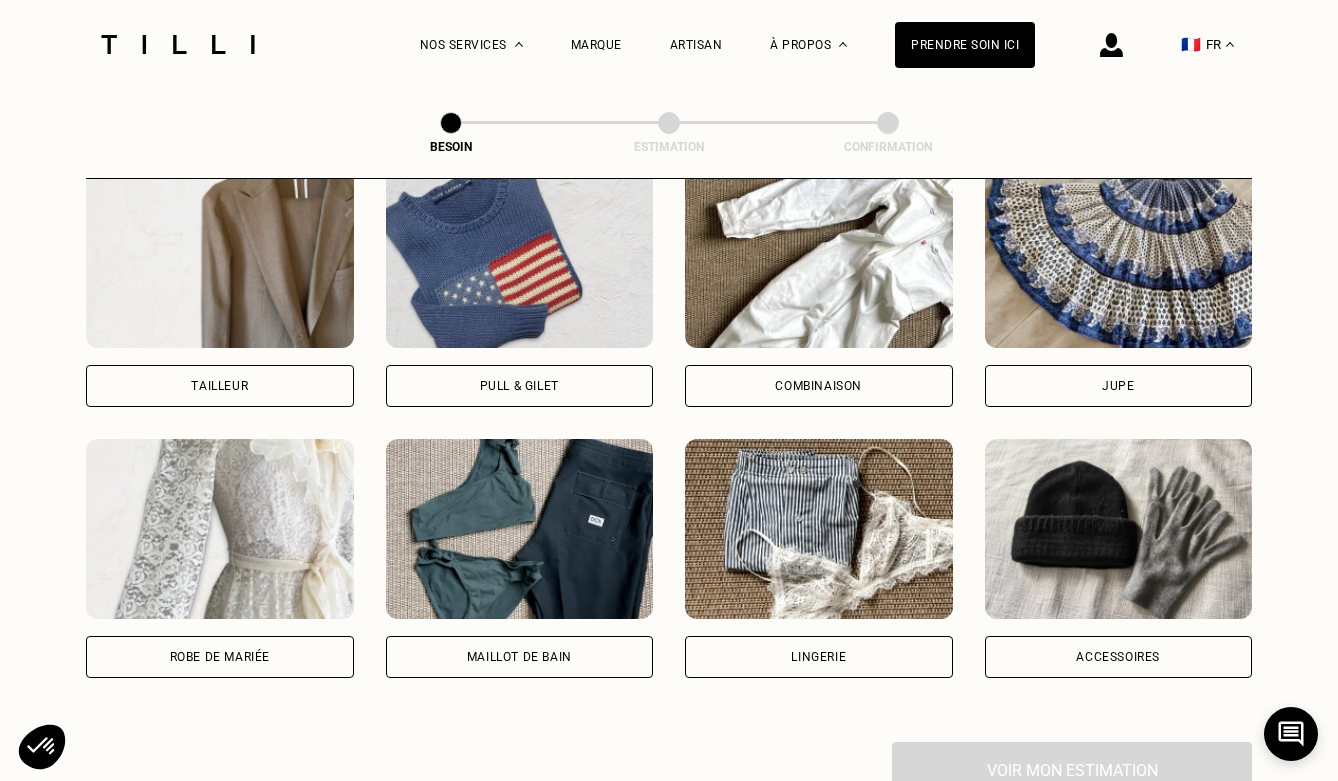 scroll, scrollTop: 1220, scrollLeft: 0, axis: vertical 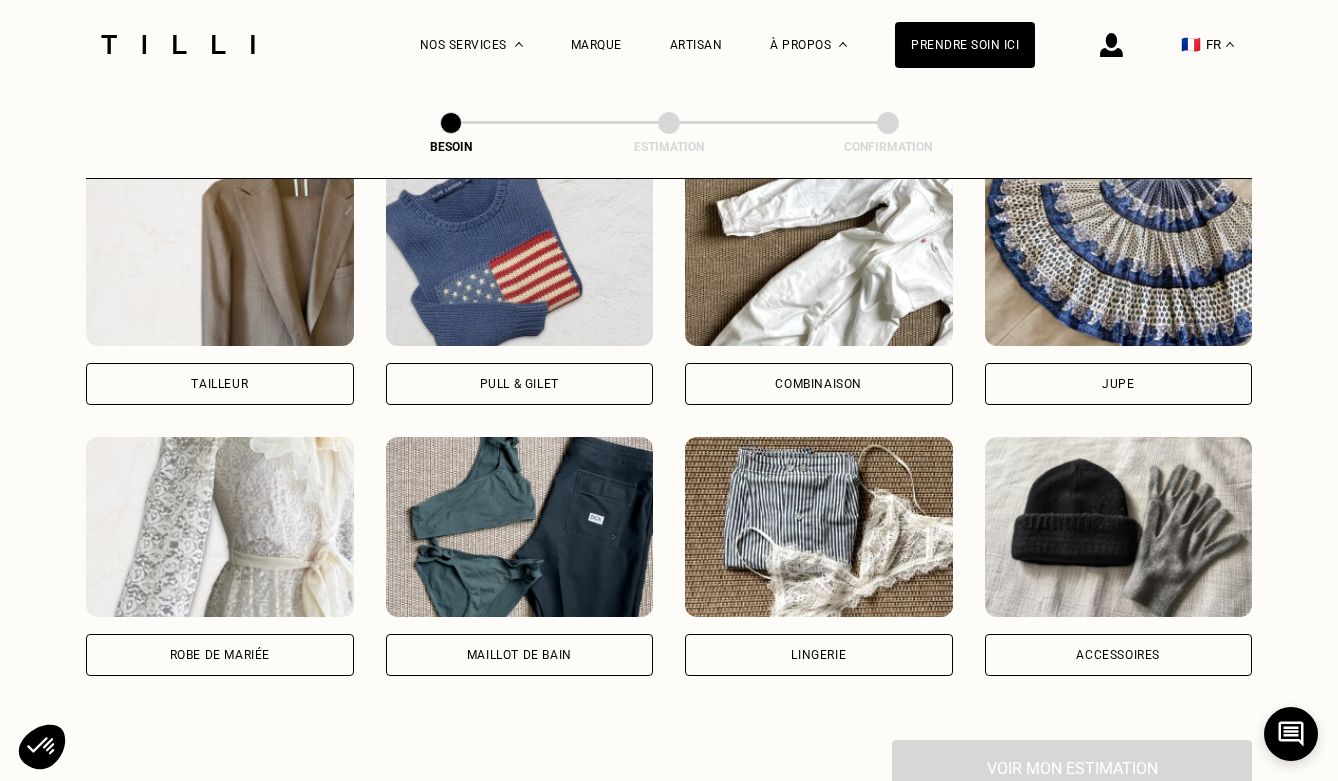 click on "Robe de mariée" at bounding box center (220, 113) 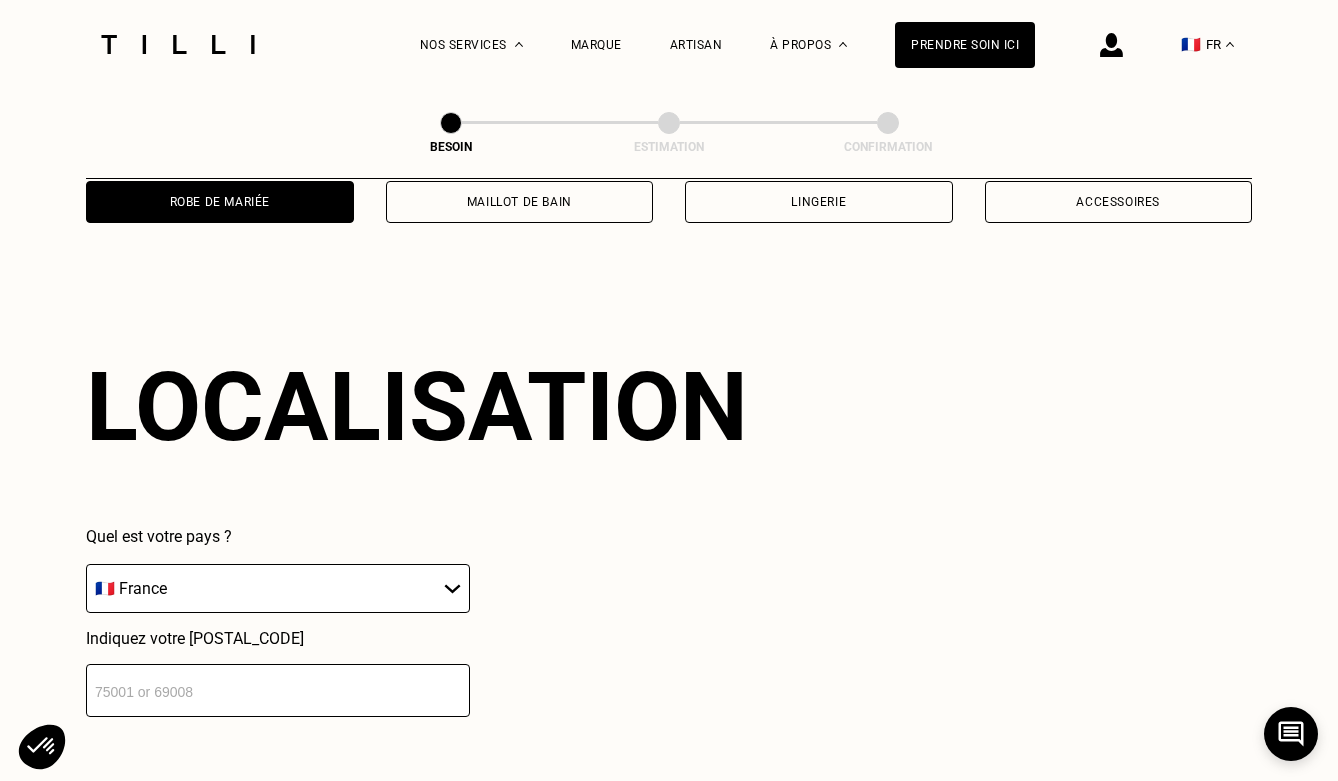 scroll, scrollTop: 1736, scrollLeft: 0, axis: vertical 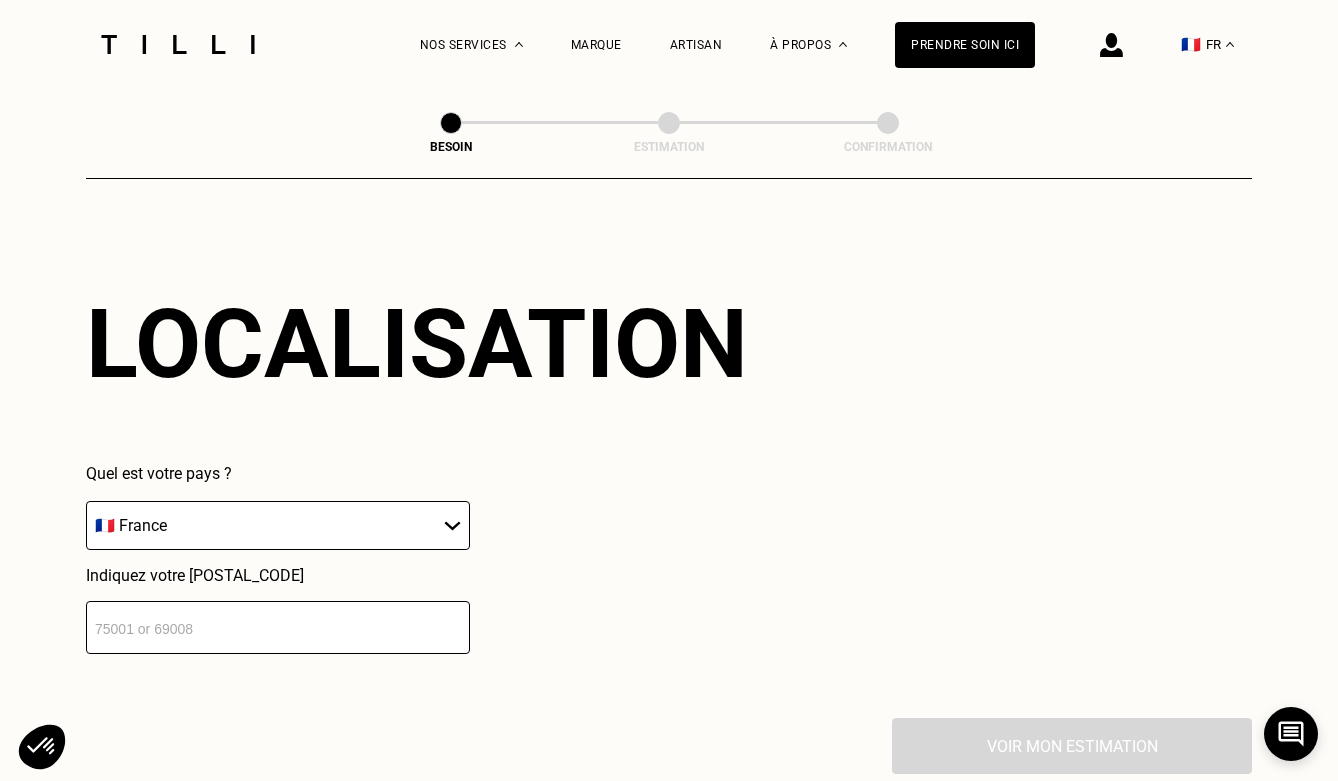 click at bounding box center [278, 627] 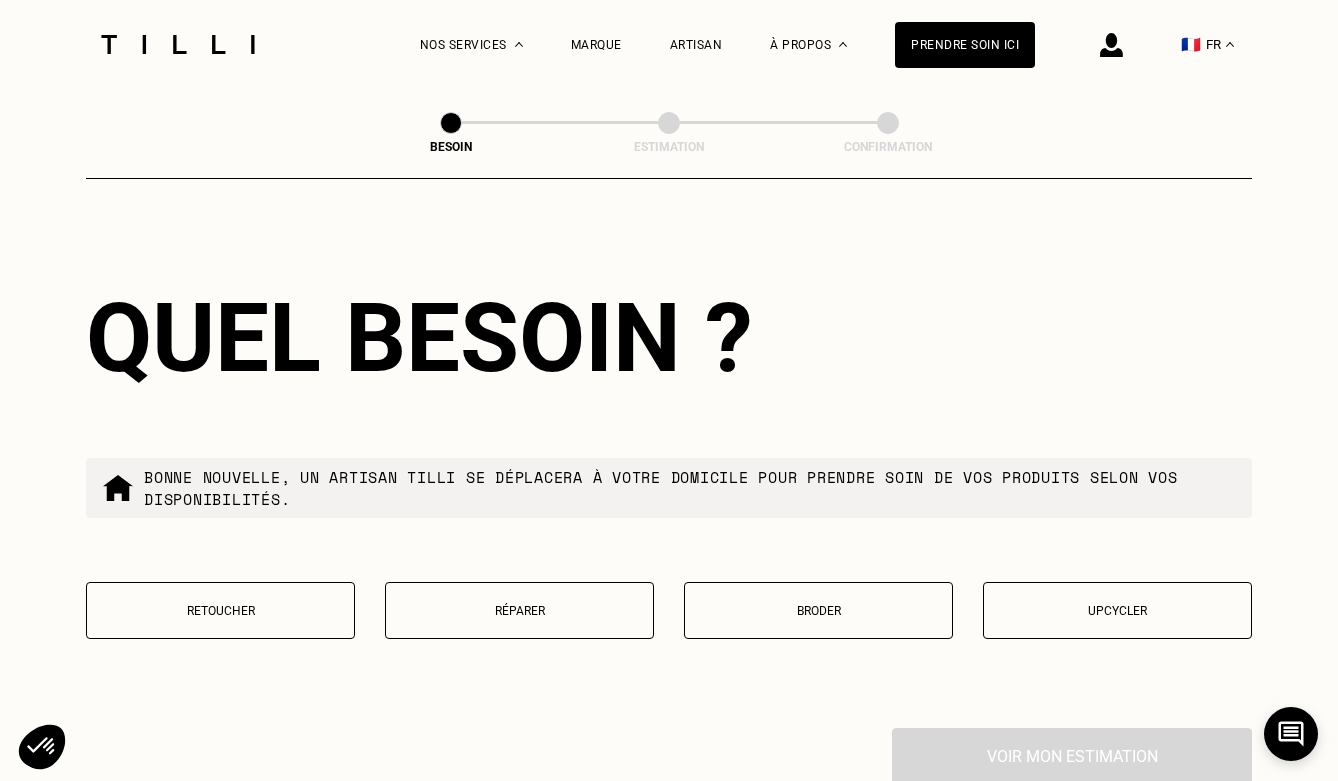scroll, scrollTop: 2237, scrollLeft: 0, axis: vertical 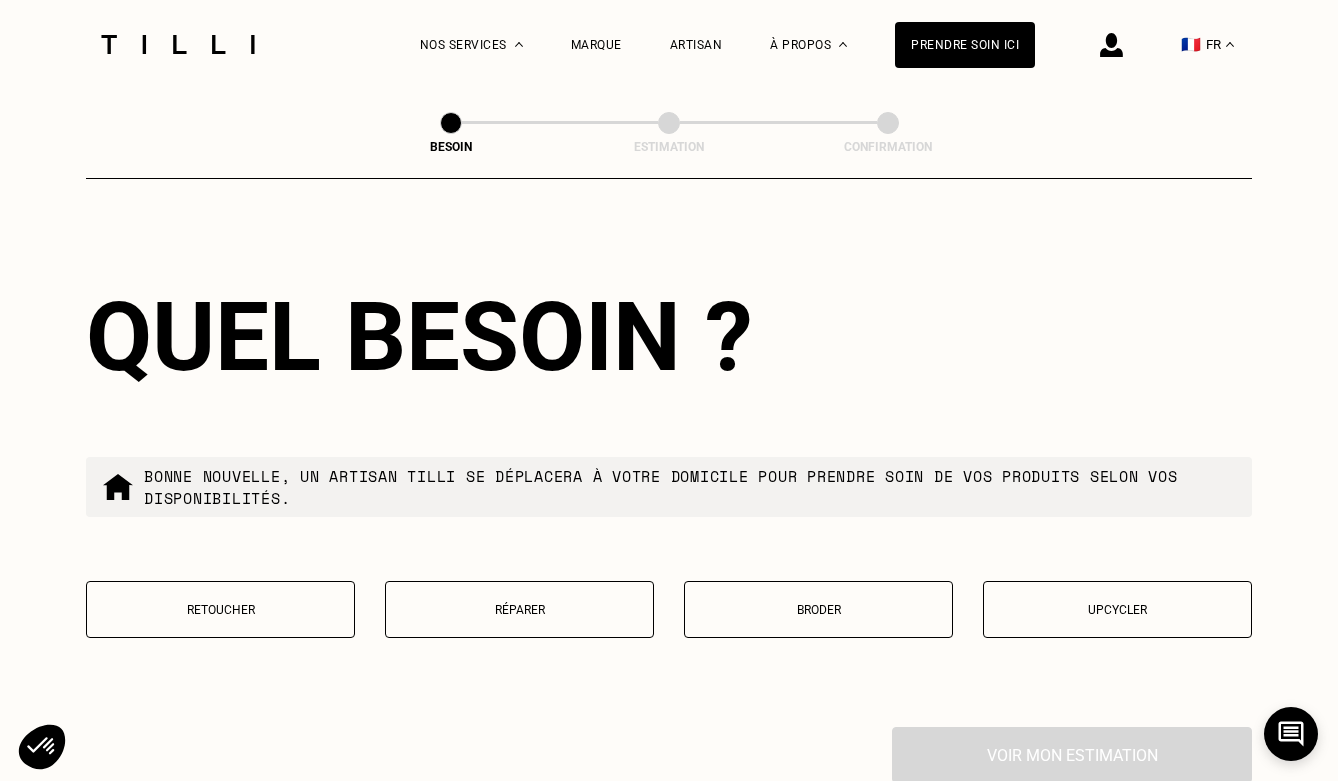 type on "[POSTAL_CODE]" 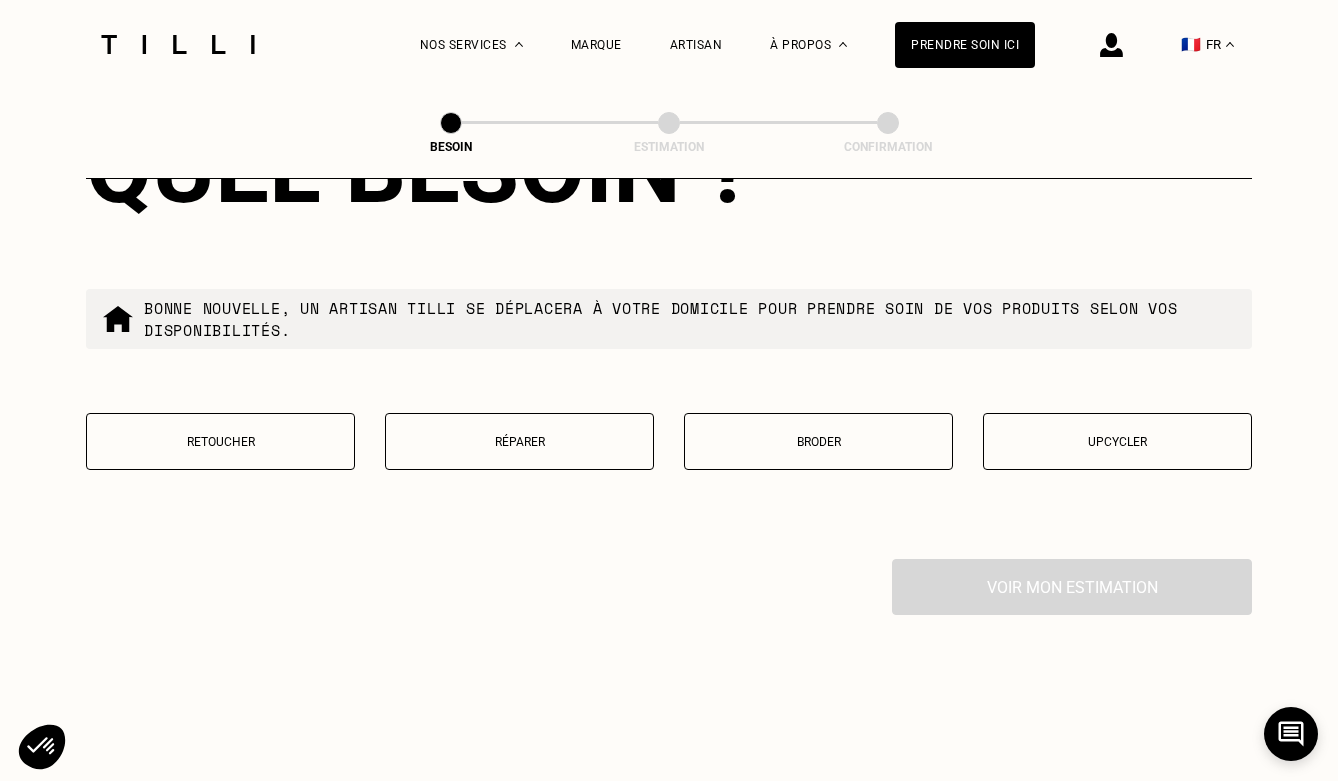 scroll, scrollTop: 2411, scrollLeft: 0, axis: vertical 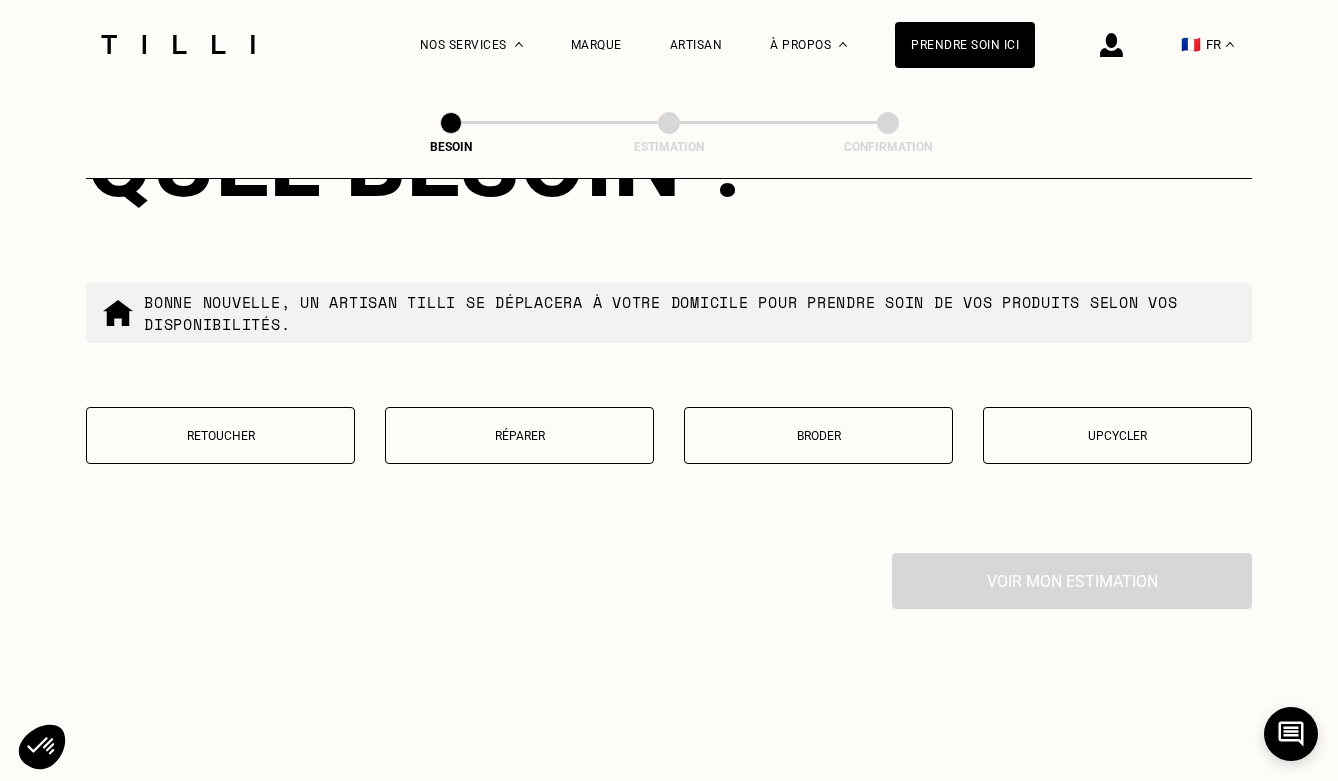 click on "Upcycler" at bounding box center (1117, 435) 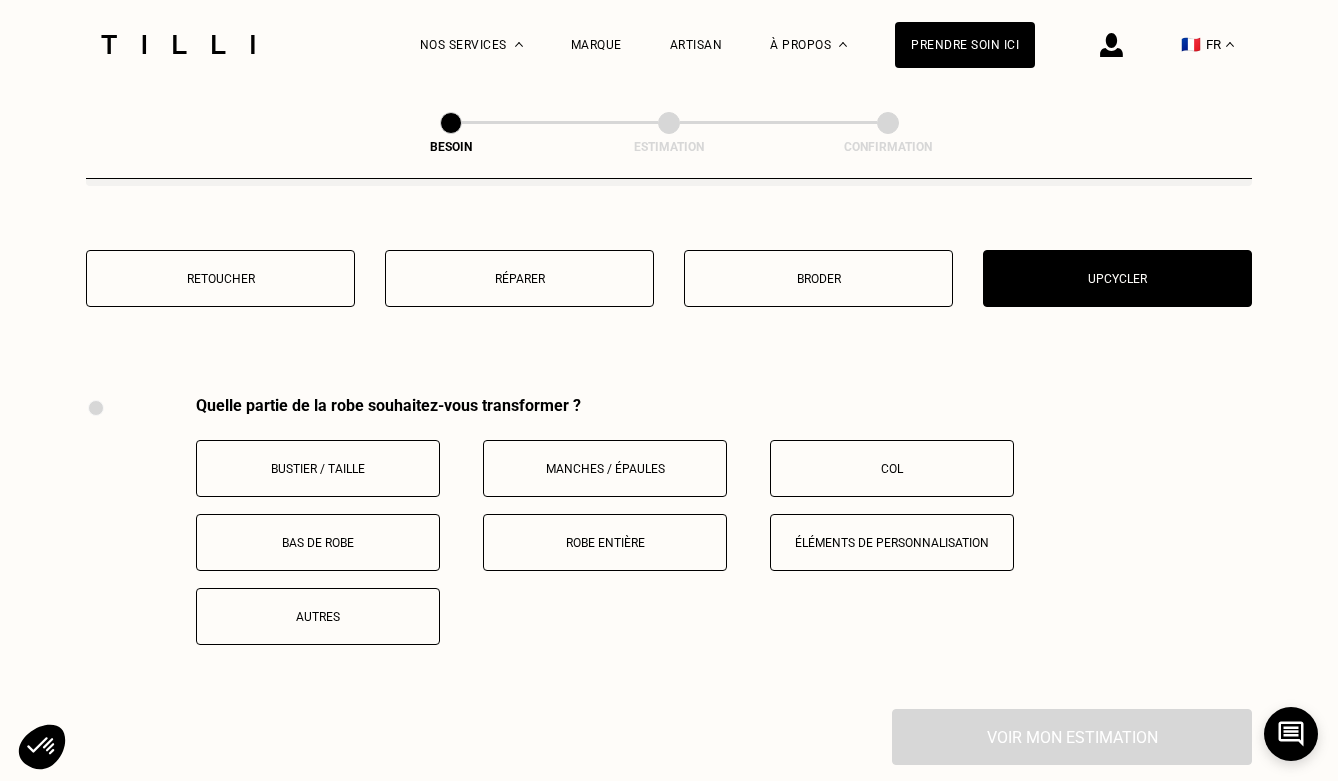 scroll, scrollTop: 2554, scrollLeft: 0, axis: vertical 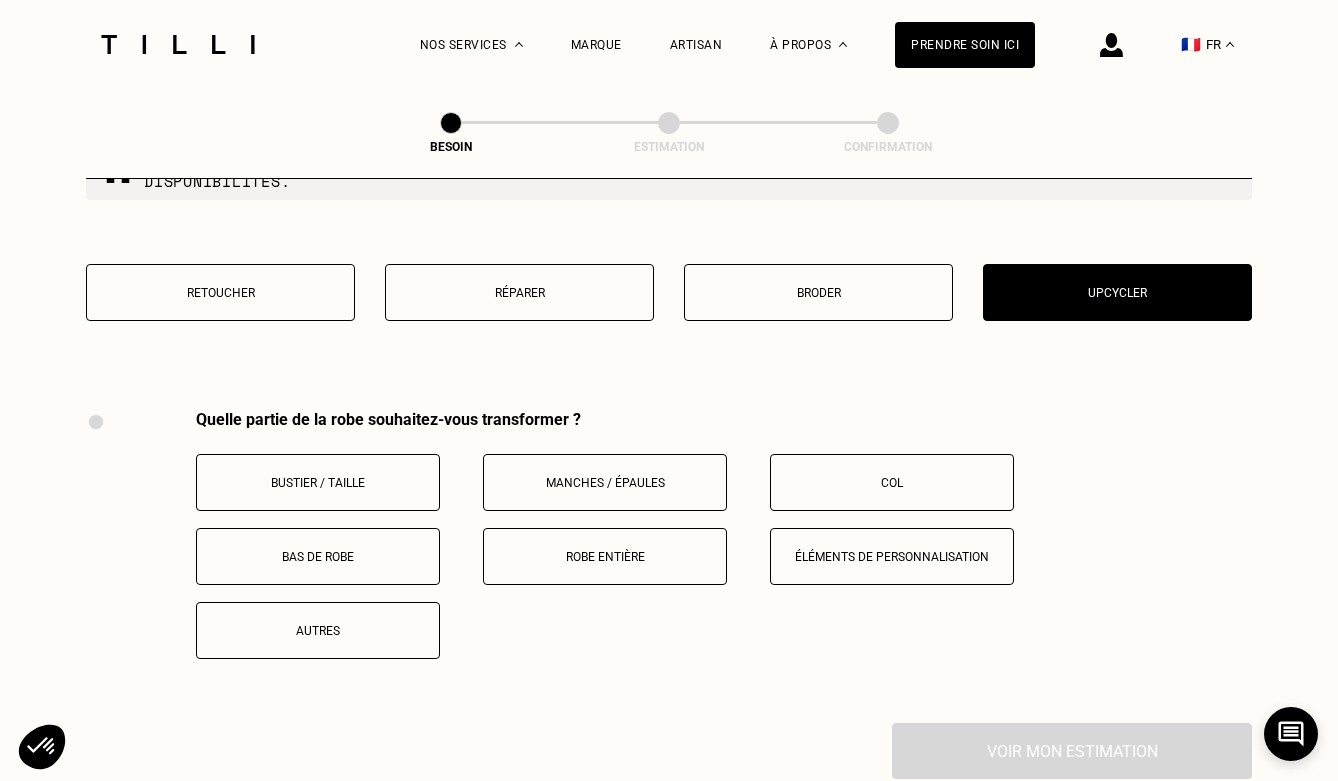 click on "Retoucher" at bounding box center [220, 293] 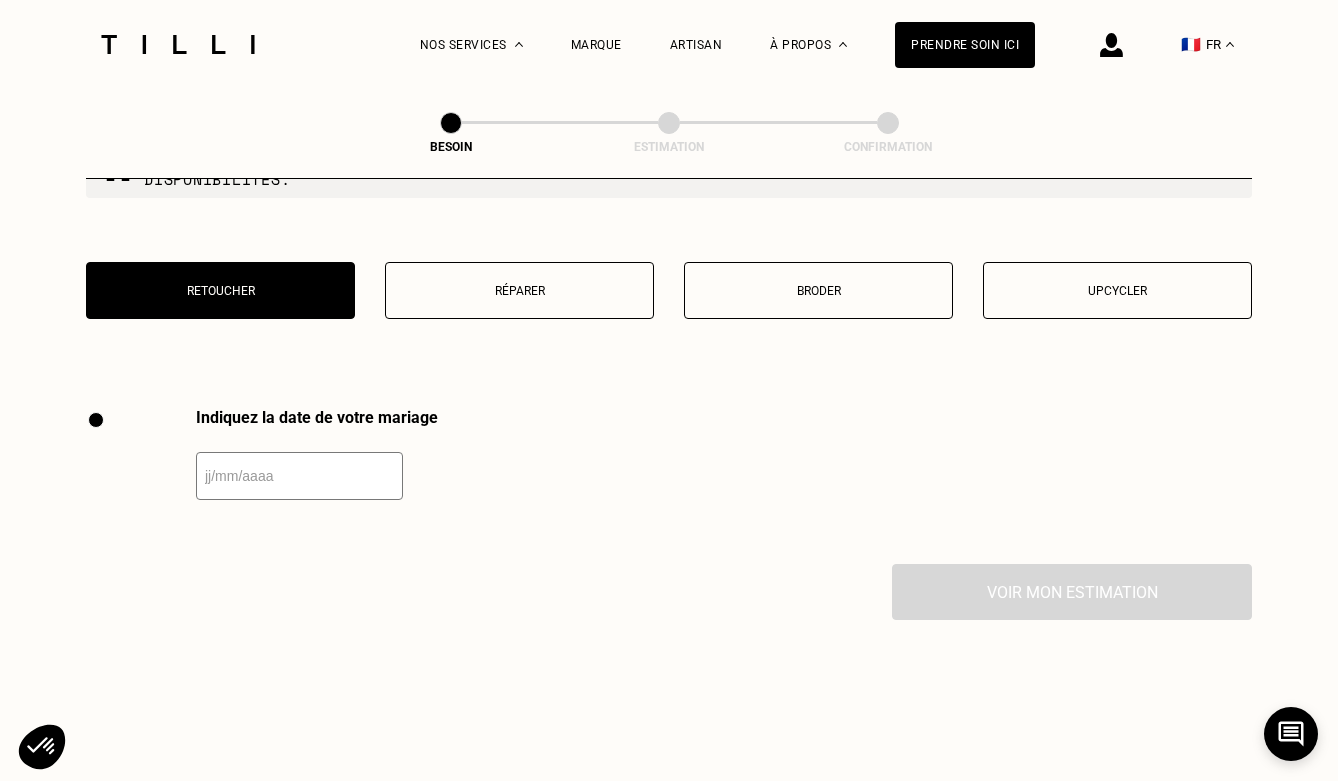 scroll, scrollTop: 2540, scrollLeft: 0, axis: vertical 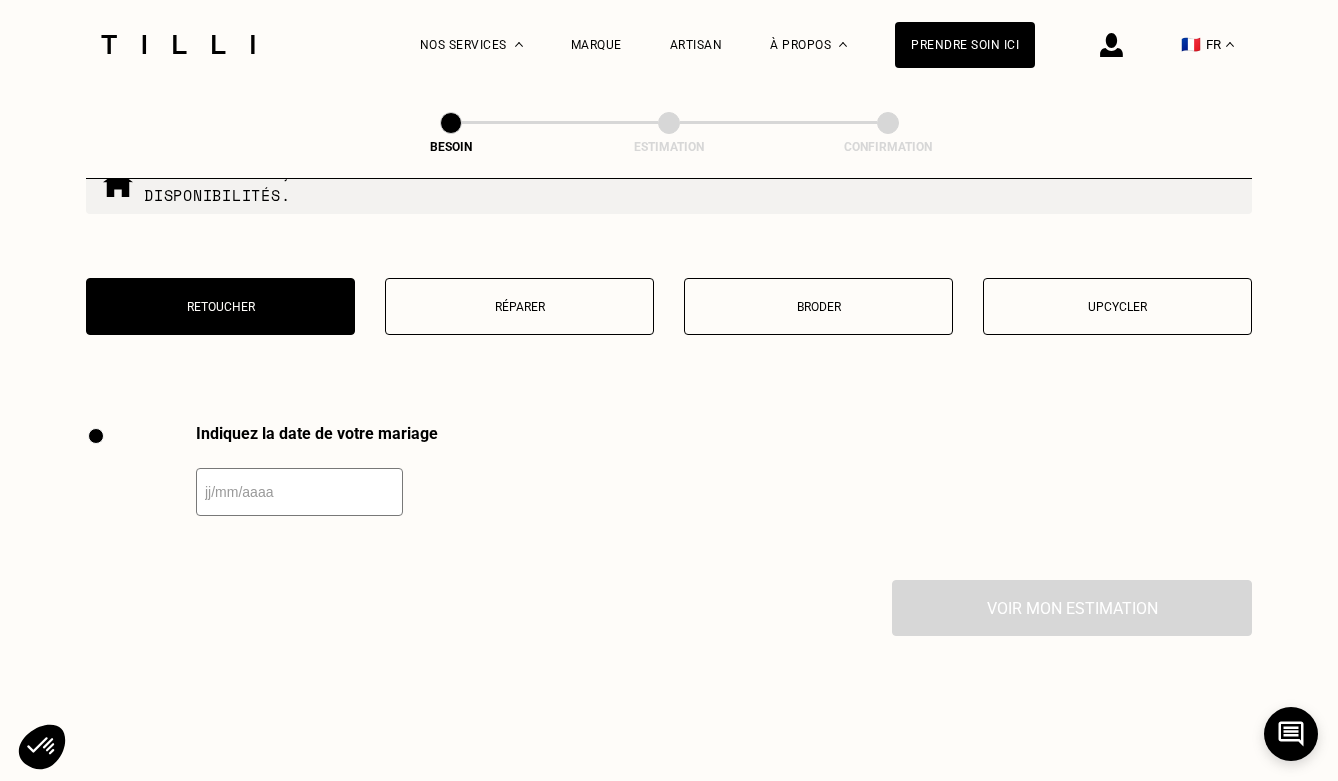 click on "Upcycler" at bounding box center (1117, 306) 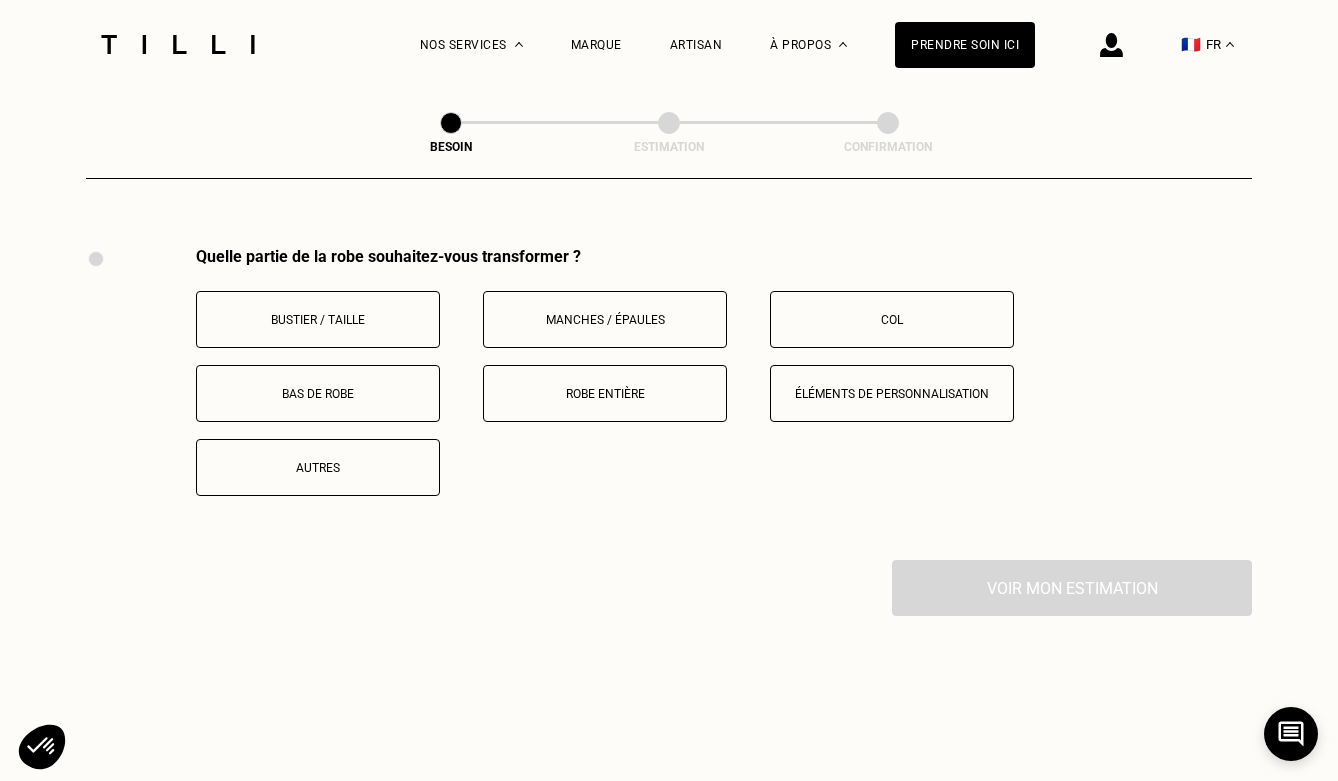 scroll, scrollTop: 2747, scrollLeft: 0, axis: vertical 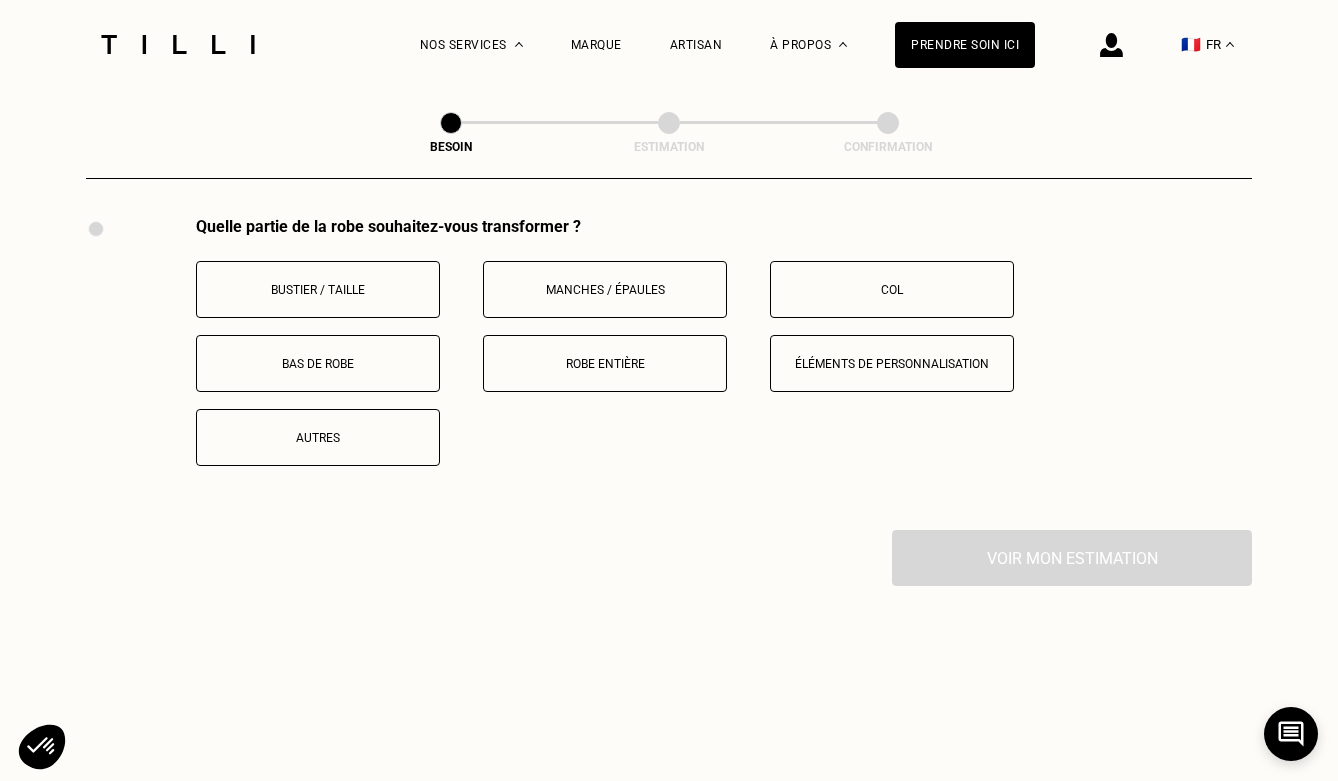 click on "Bas de robe" at bounding box center (318, 290) 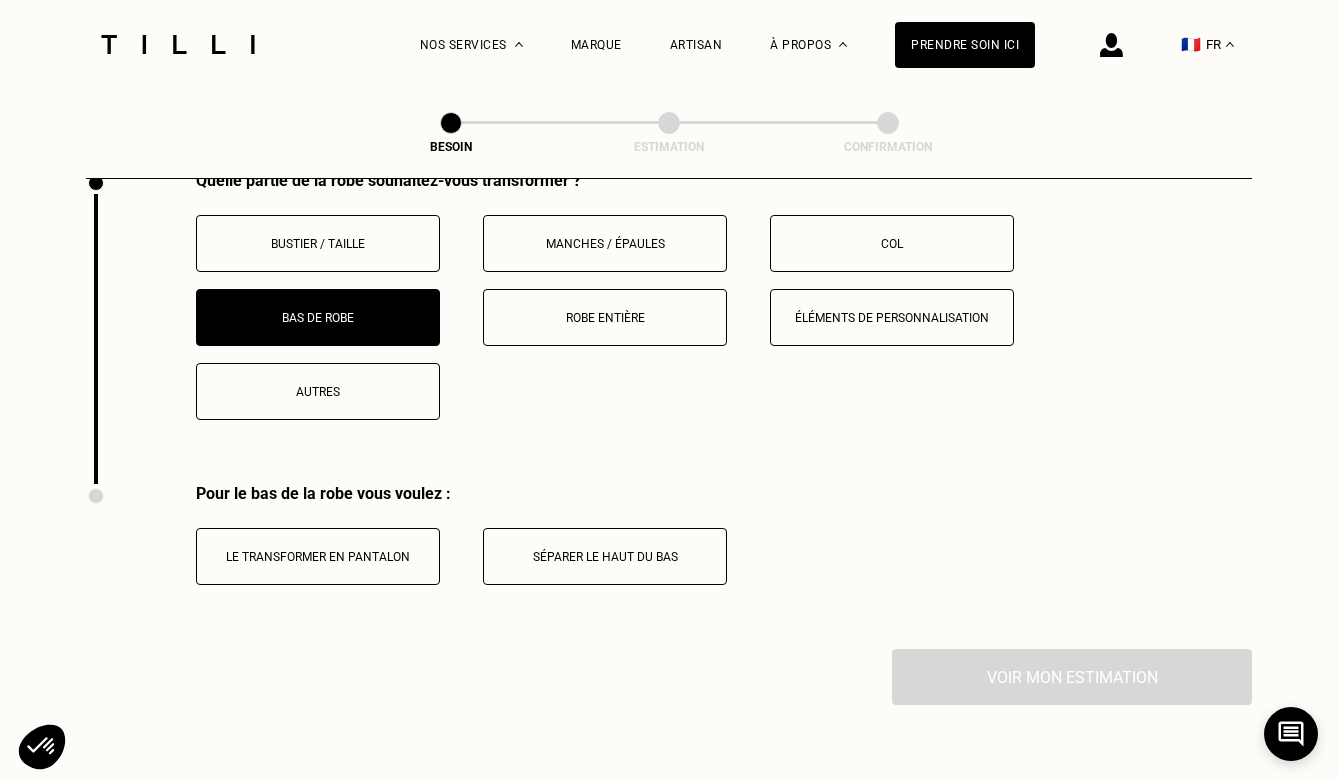 scroll, scrollTop: 2793, scrollLeft: 0, axis: vertical 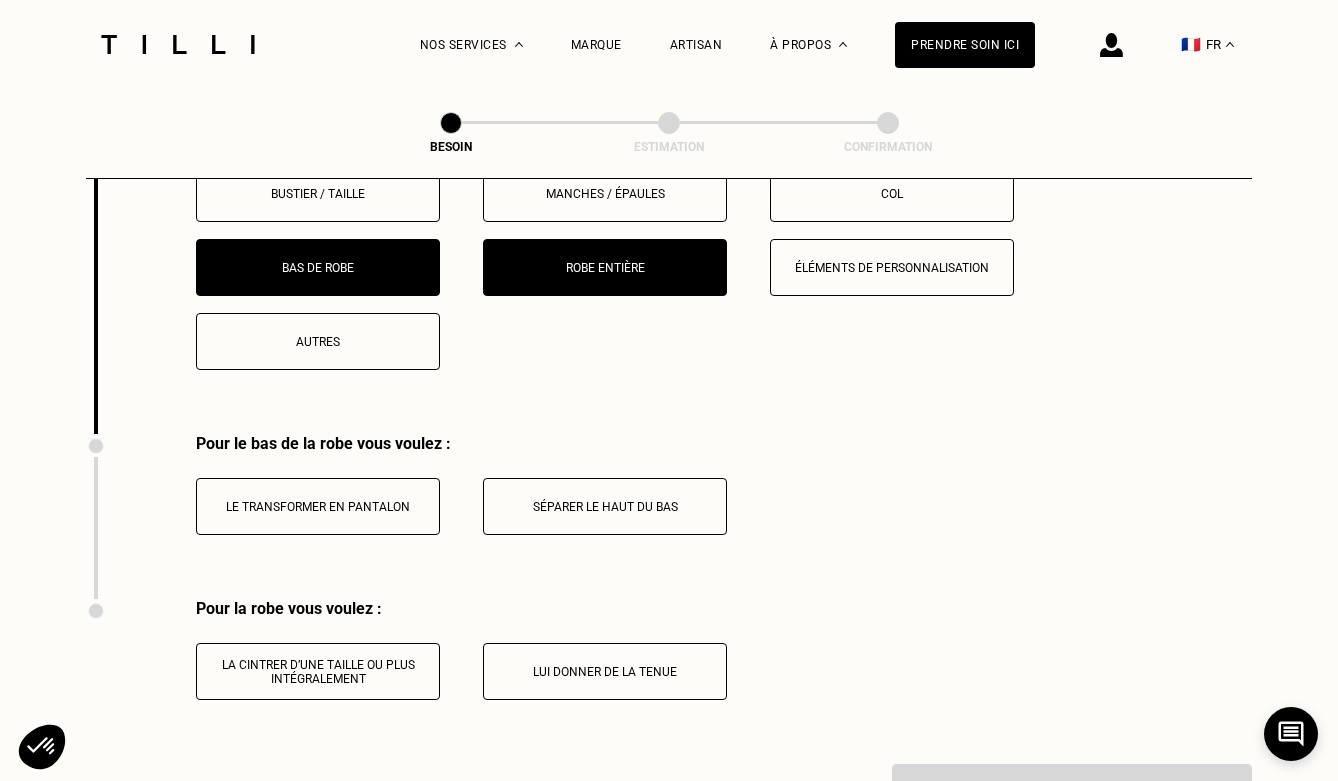 click on "Robe entière" at bounding box center (605, 267) 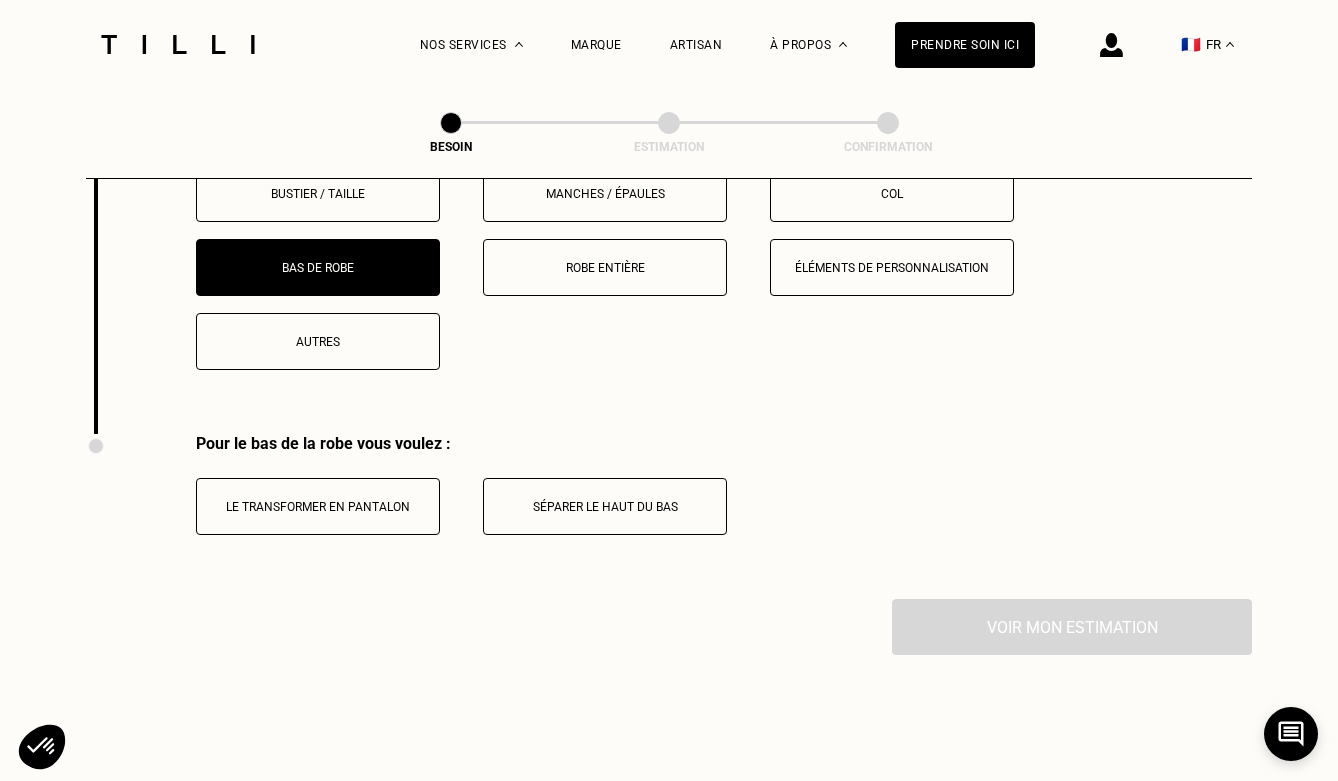 click on "Autres" at bounding box center [318, 341] 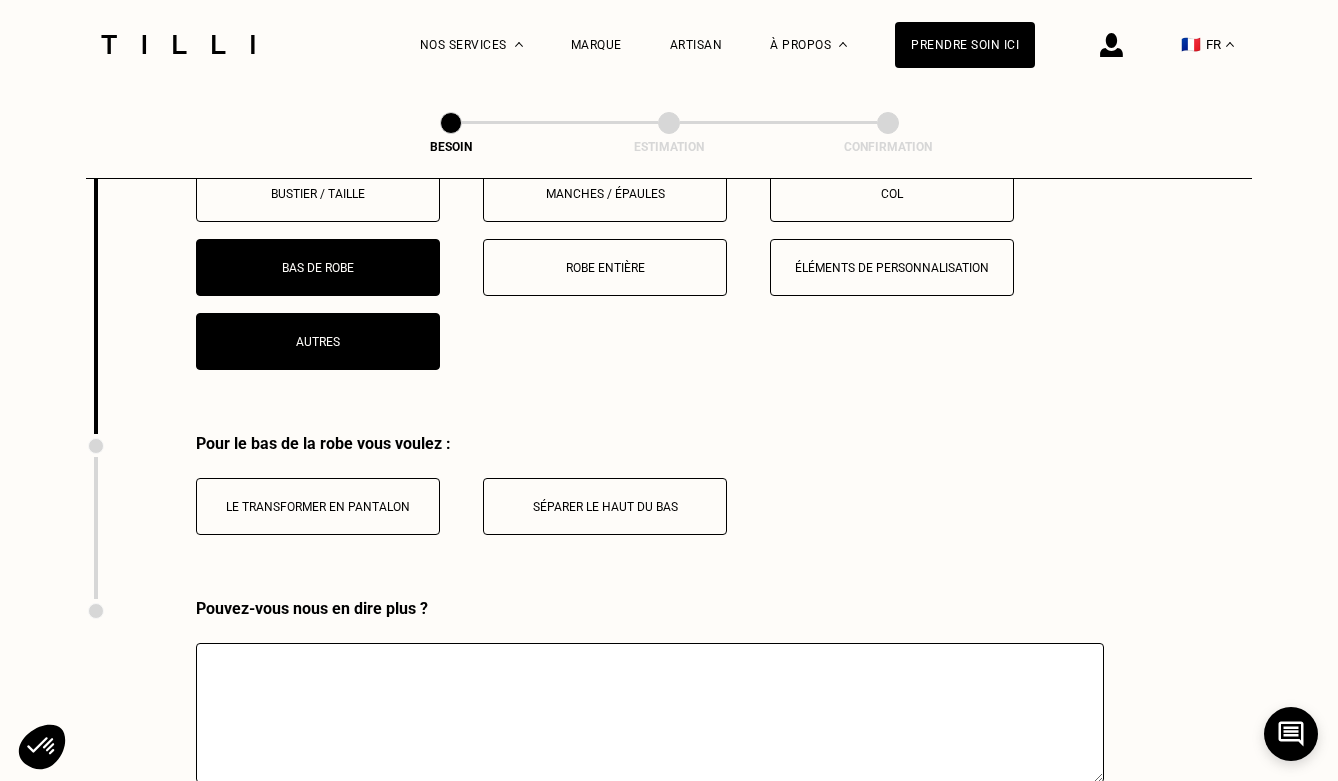 click on "Bas de robe" at bounding box center (318, 267) 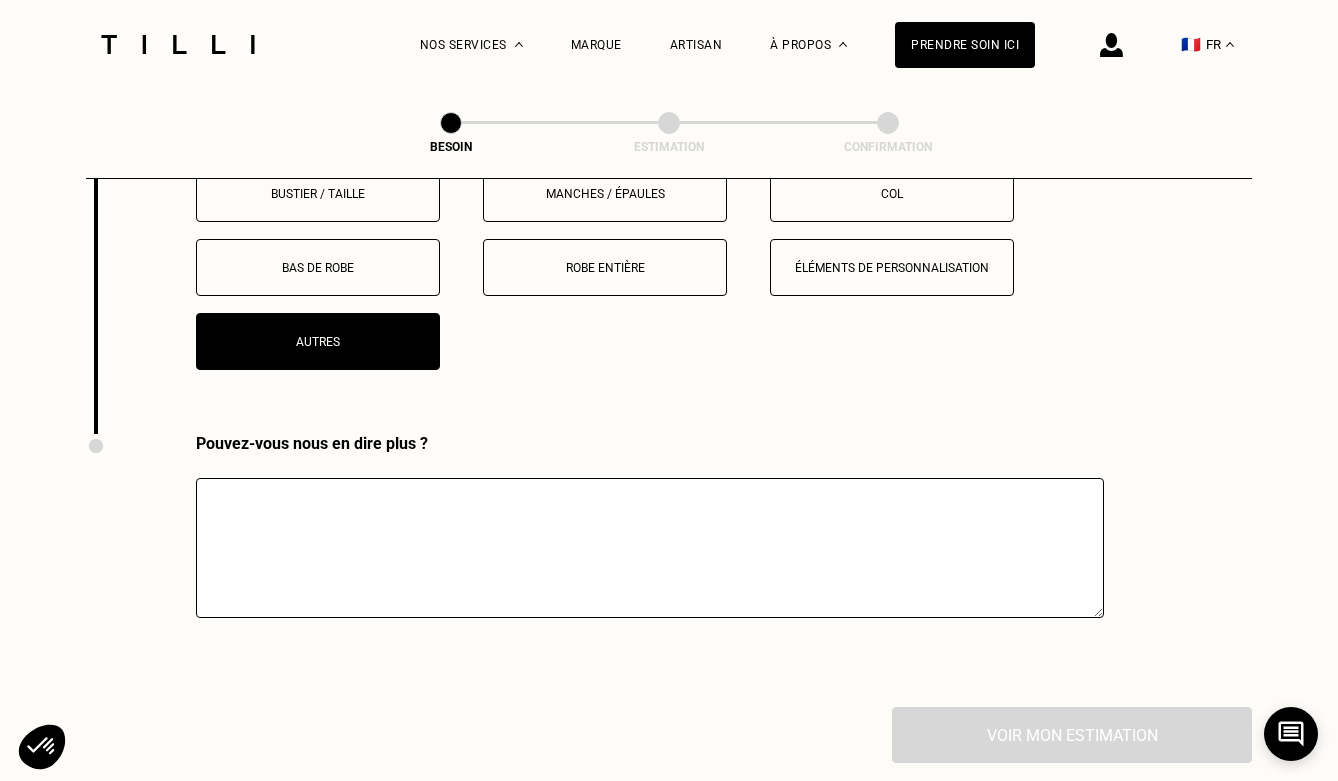click at bounding box center [650, 548] 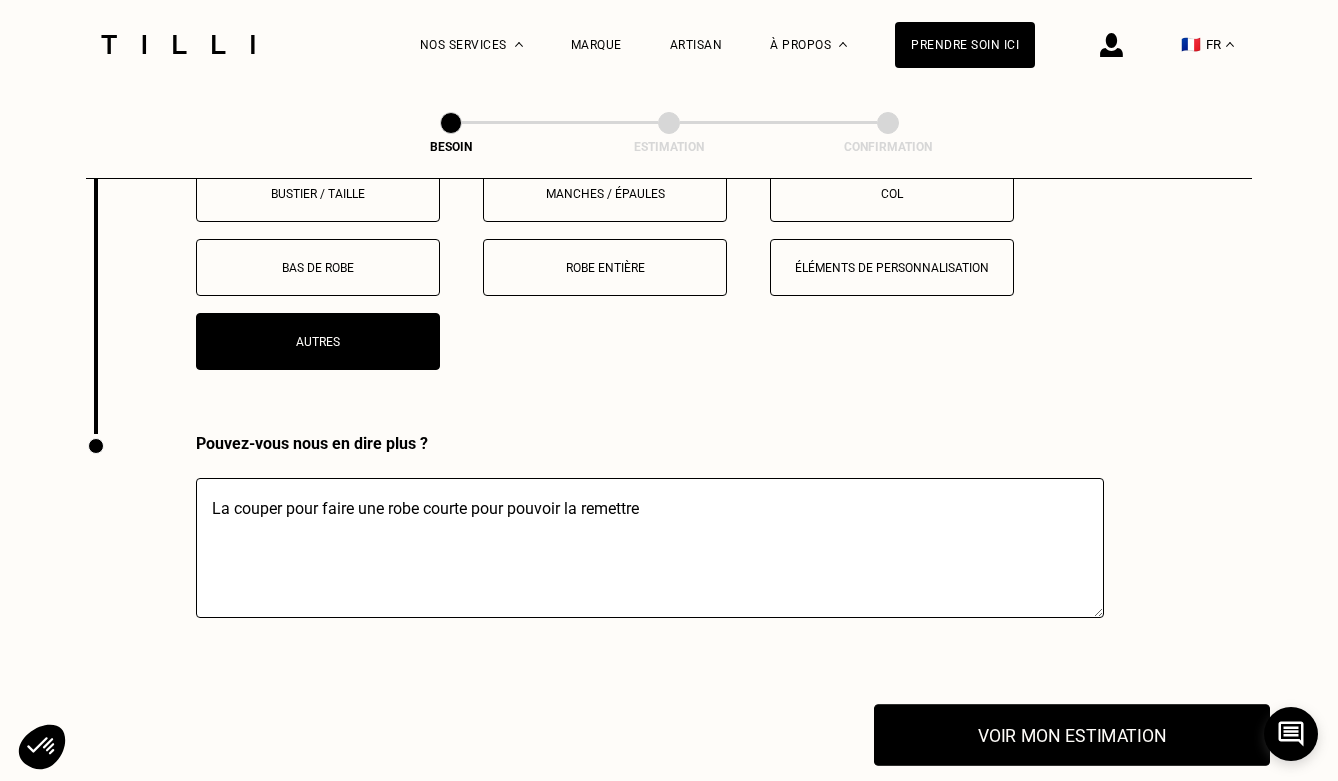 type on "La couper pour faire une robe courte pour pouvoir la remettre" 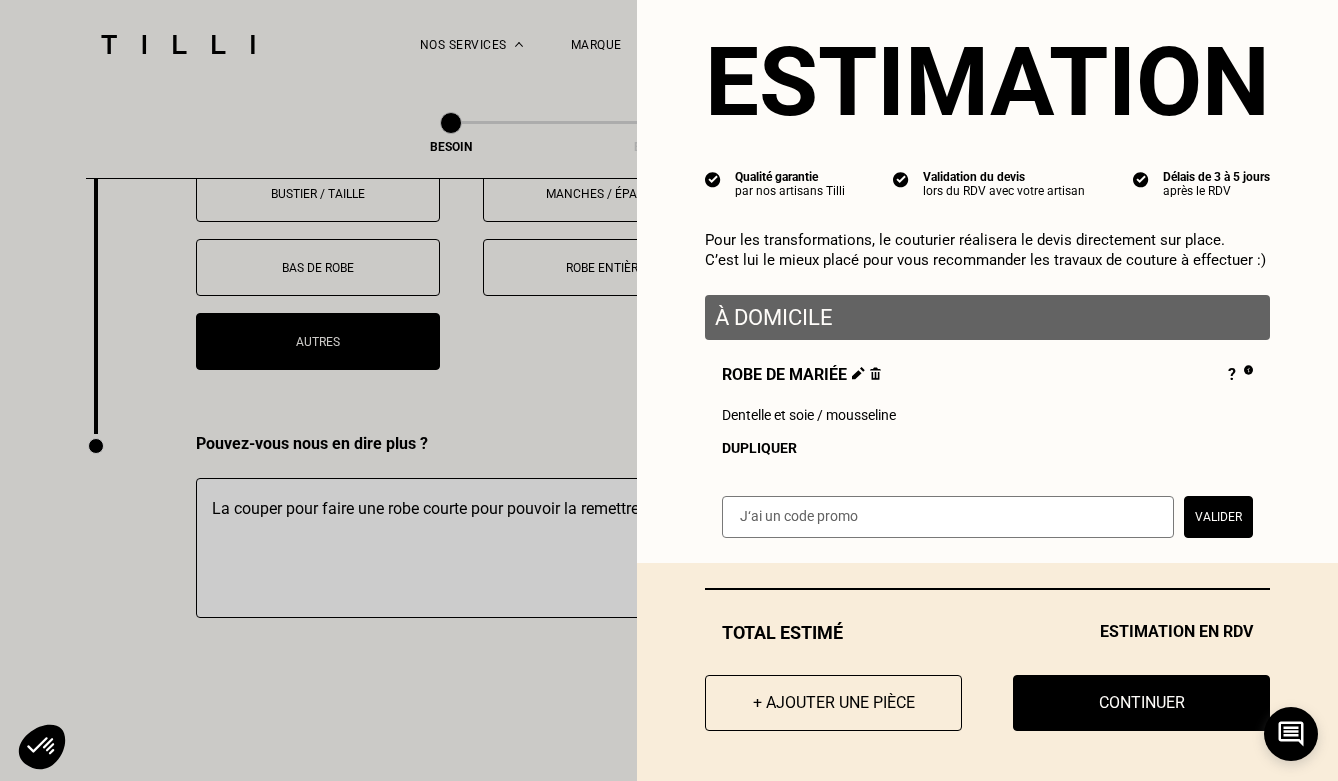 scroll, scrollTop: 42, scrollLeft: 0, axis: vertical 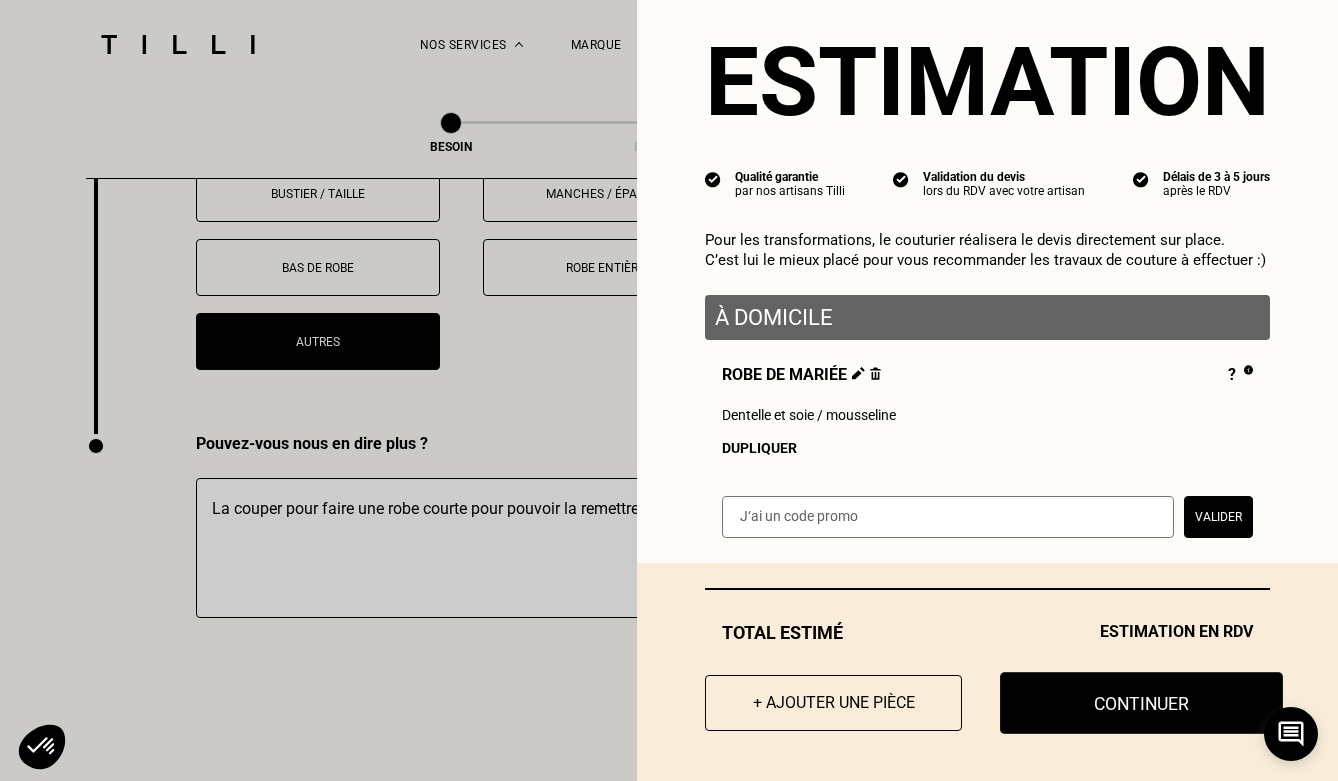 click on "Continuer" at bounding box center (1141, 703) 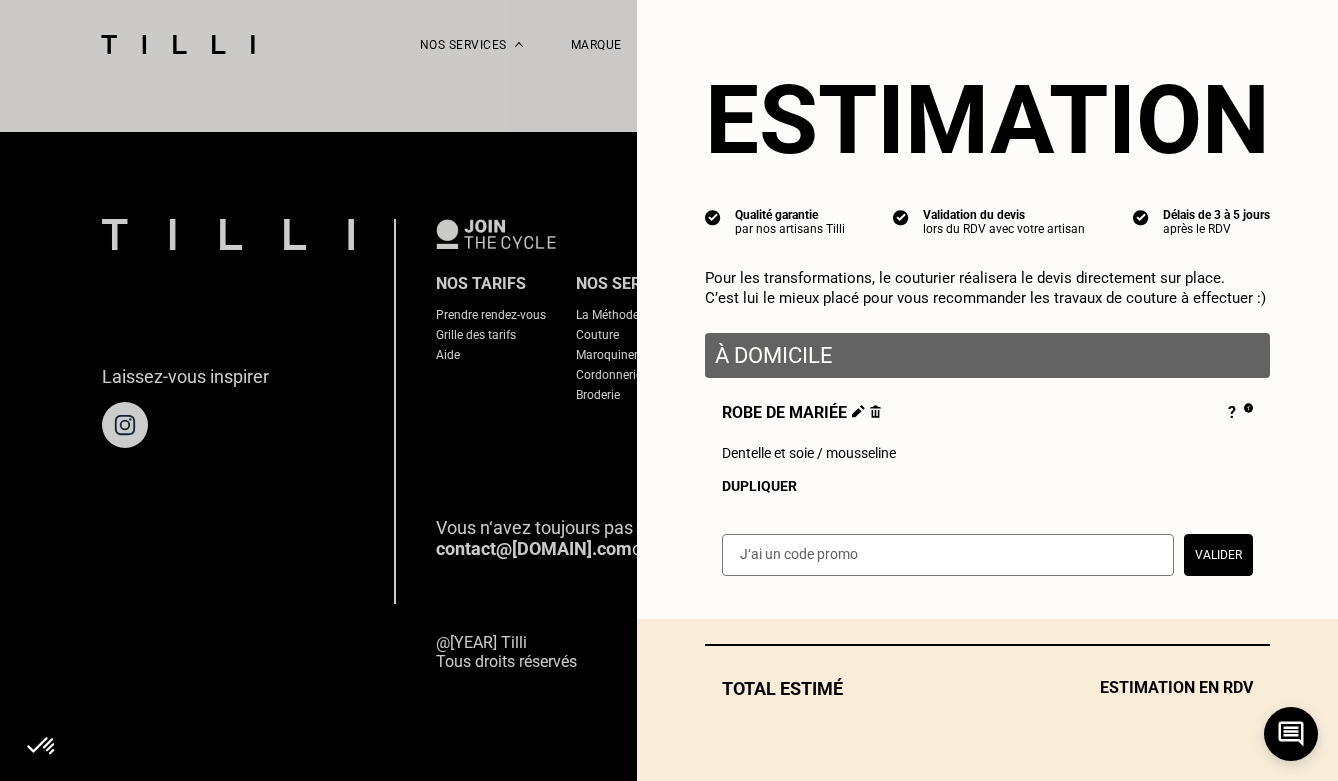 scroll, scrollTop: 1245, scrollLeft: 0, axis: vertical 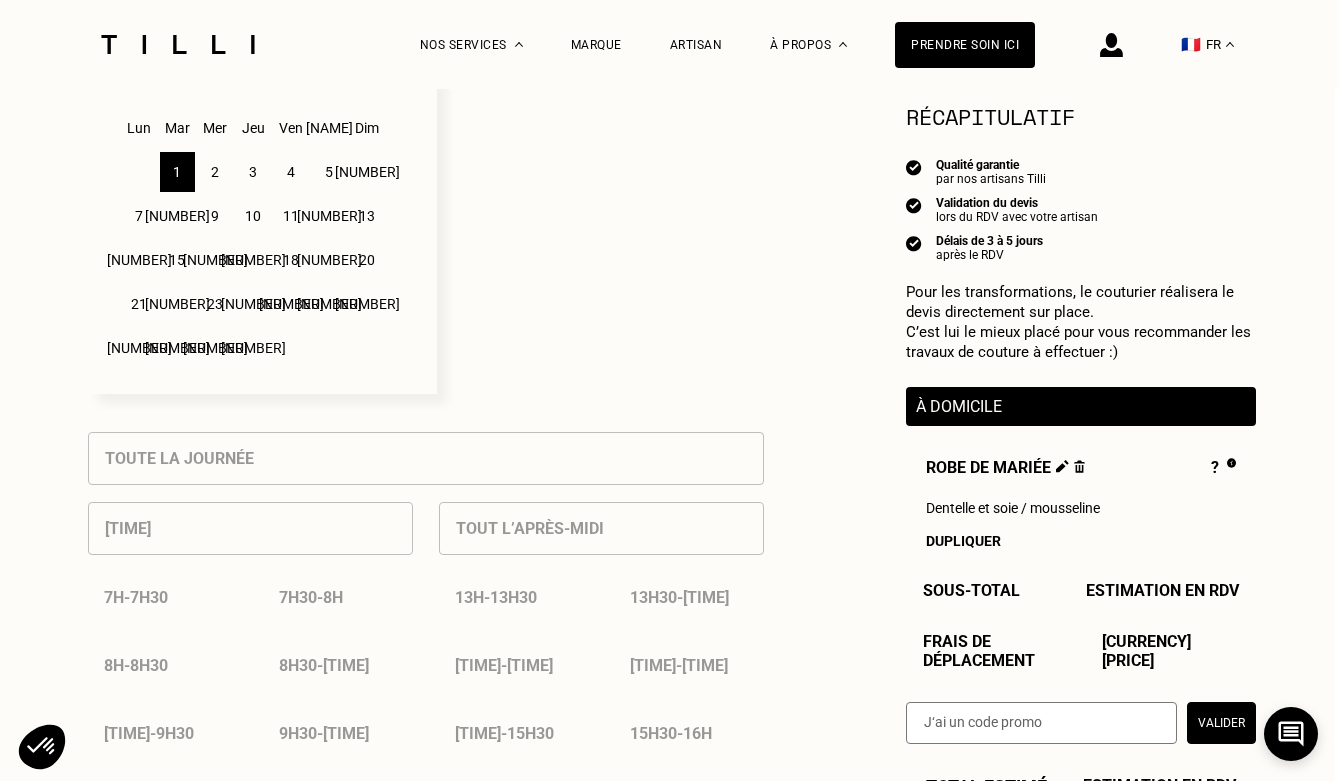 click on "[TIME] - [TIME]" at bounding box center (338, 597) 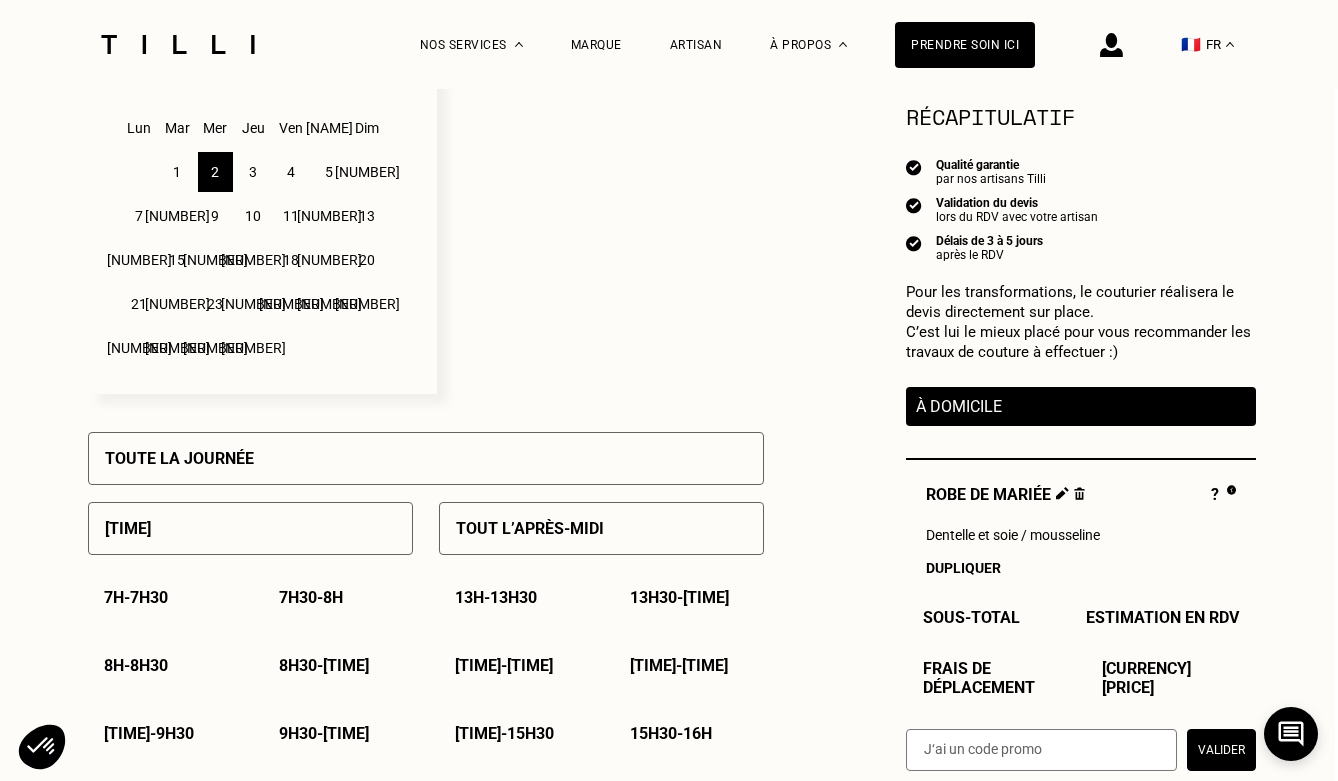 click on "4" at bounding box center (291, 172) 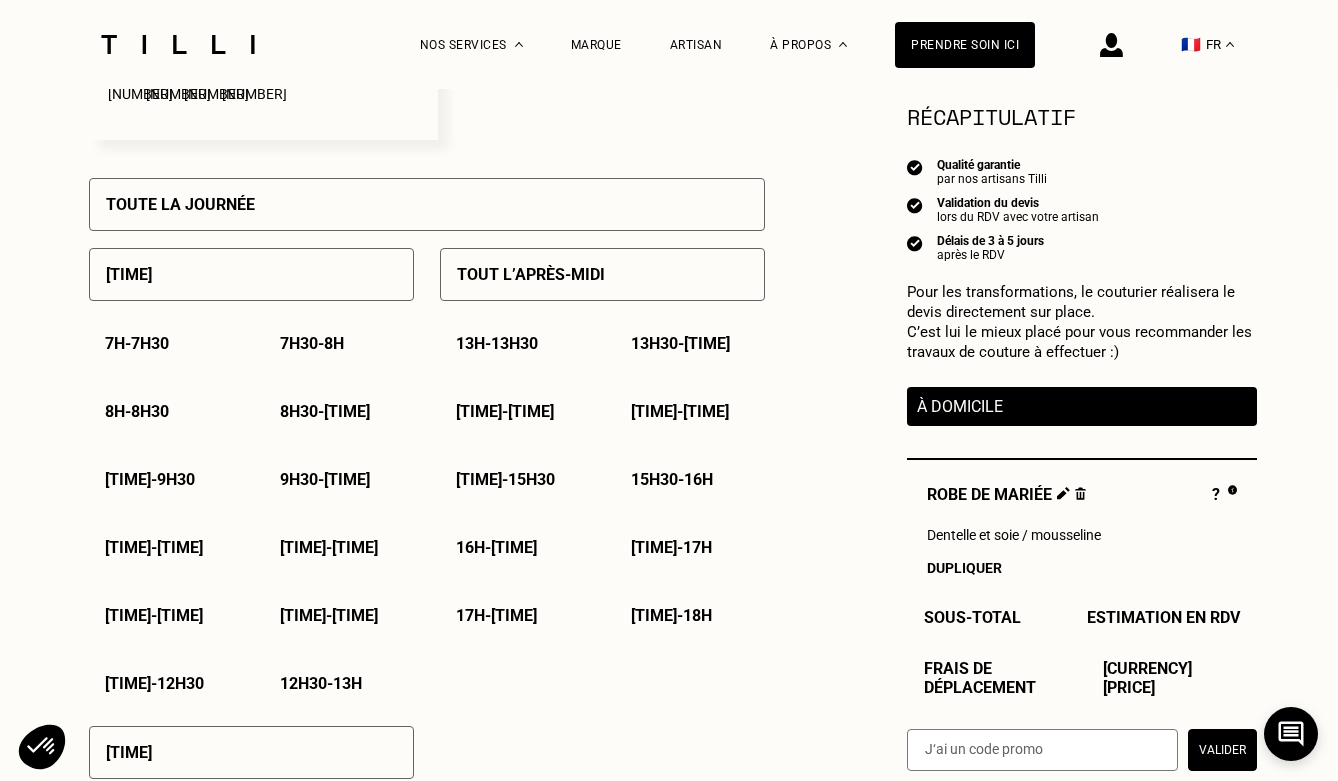 scroll, scrollTop: 842, scrollLeft: 1, axis: both 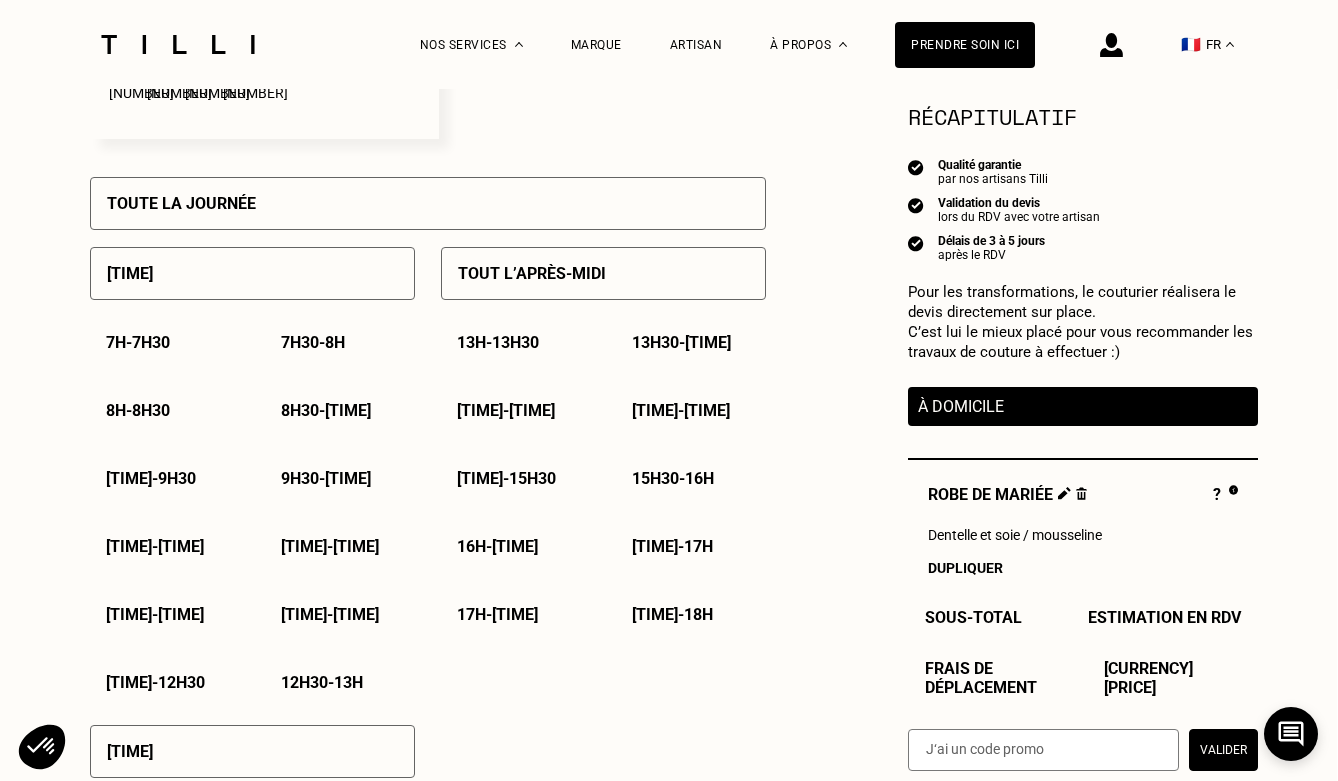 click on "[TIME] - [TIME]" at bounding box center [138, 342] 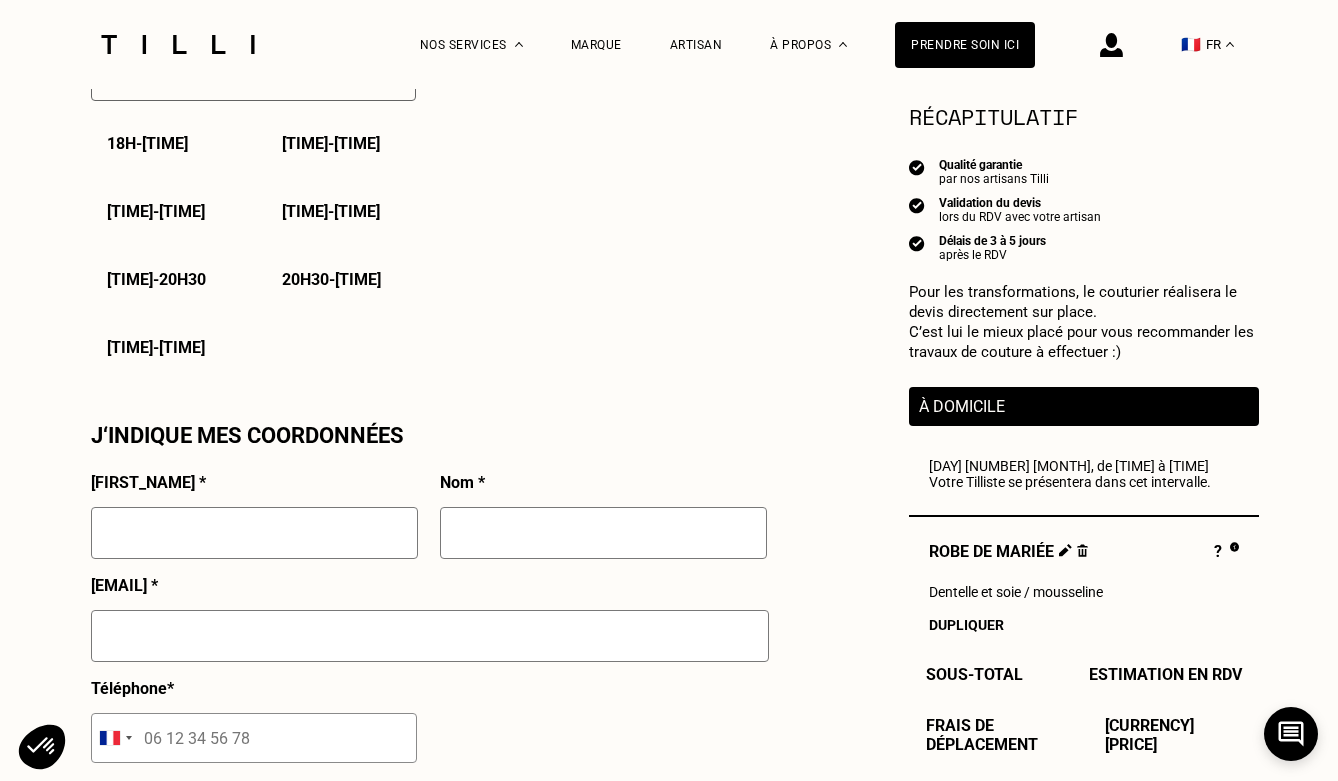 scroll, scrollTop: 1524, scrollLeft: 0, axis: vertical 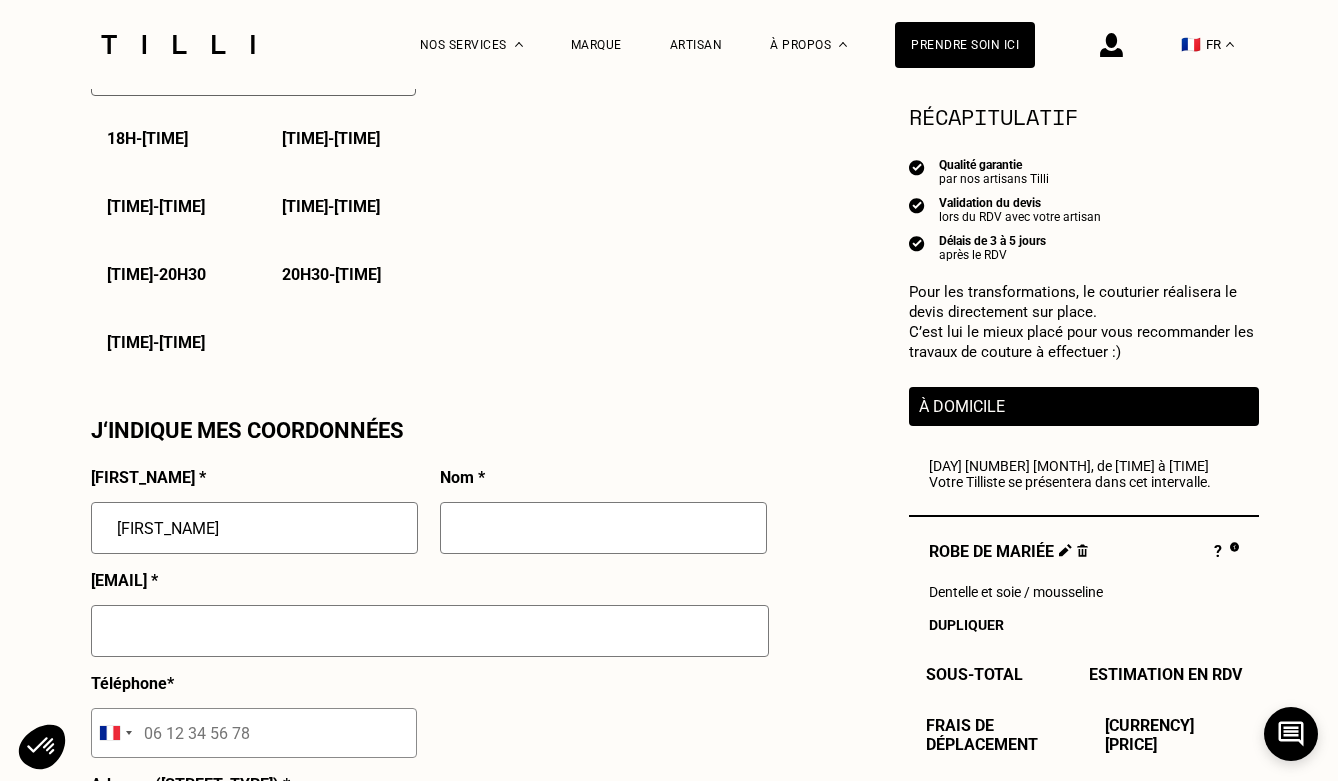 type on "[FIRST_NAME]" 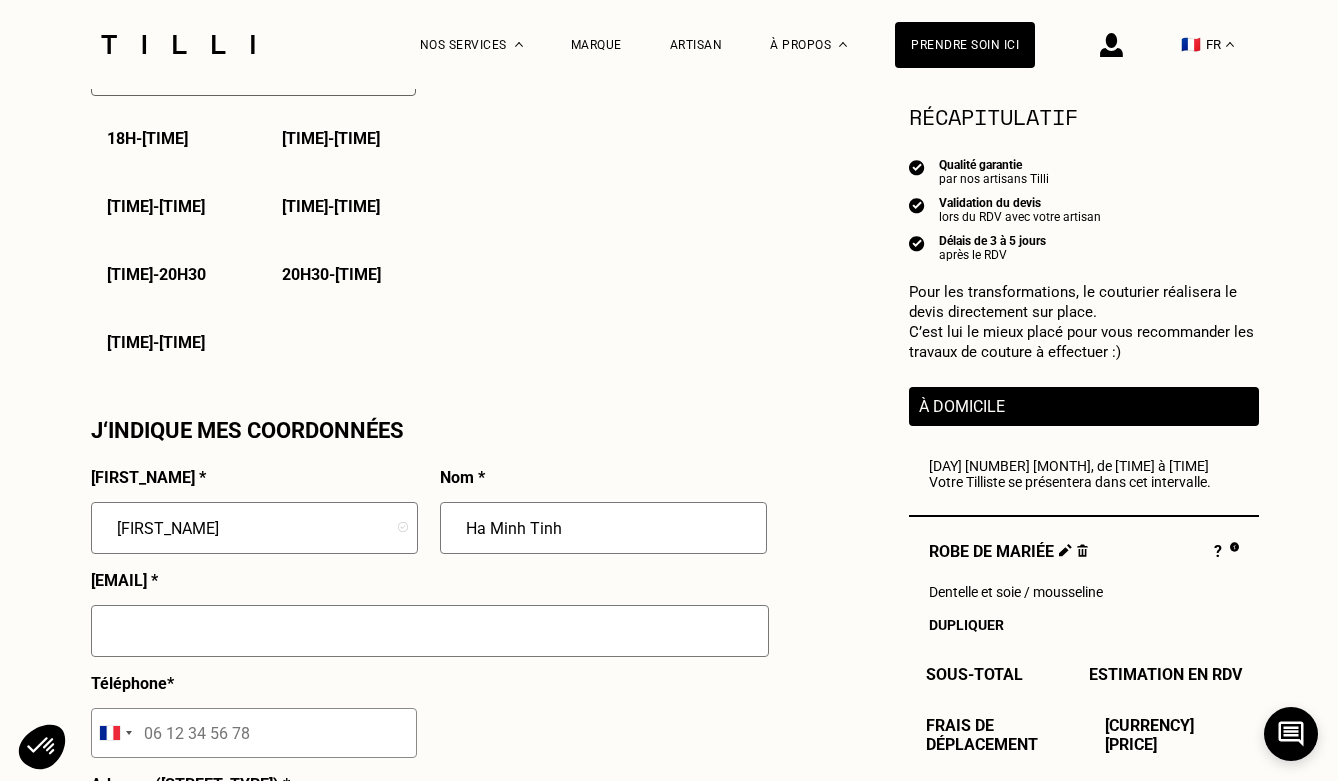 type on "Ha Minh Tinh" 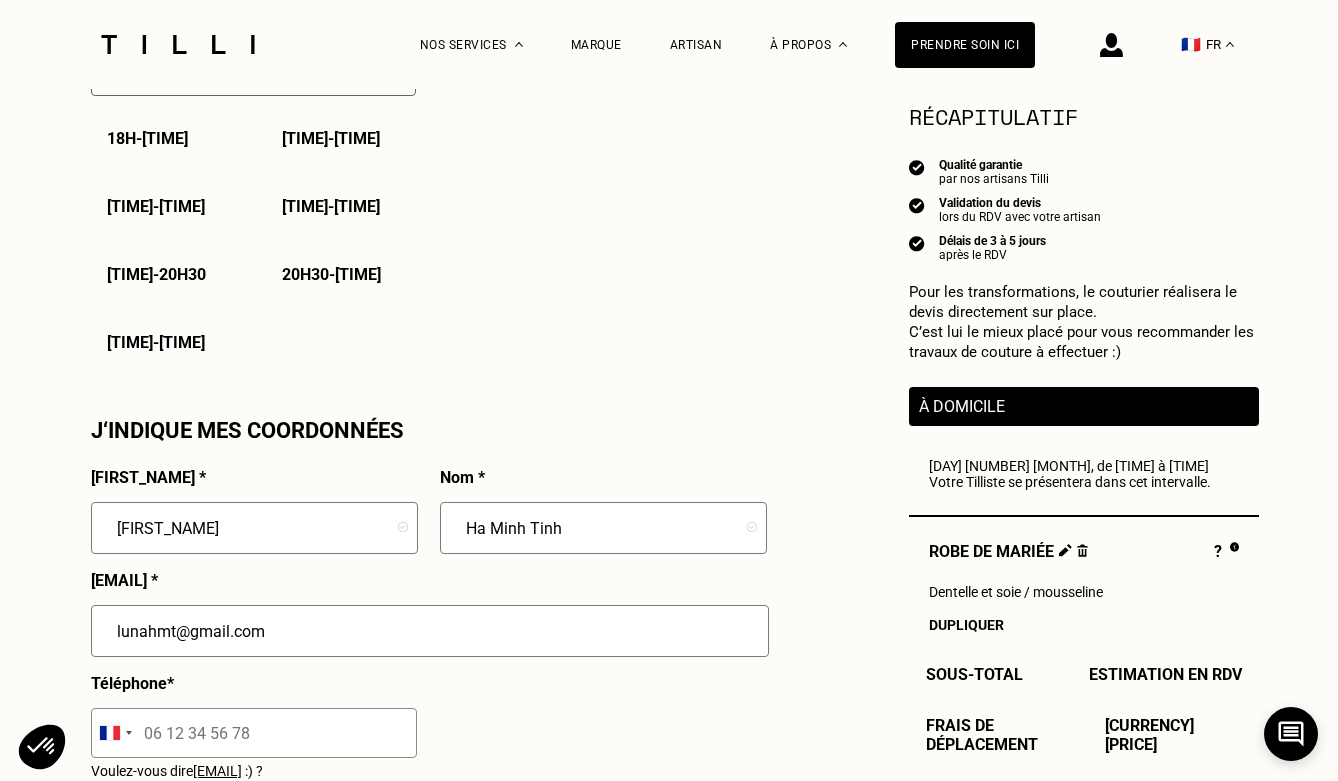 scroll, scrollTop: 1666, scrollLeft: 0, axis: vertical 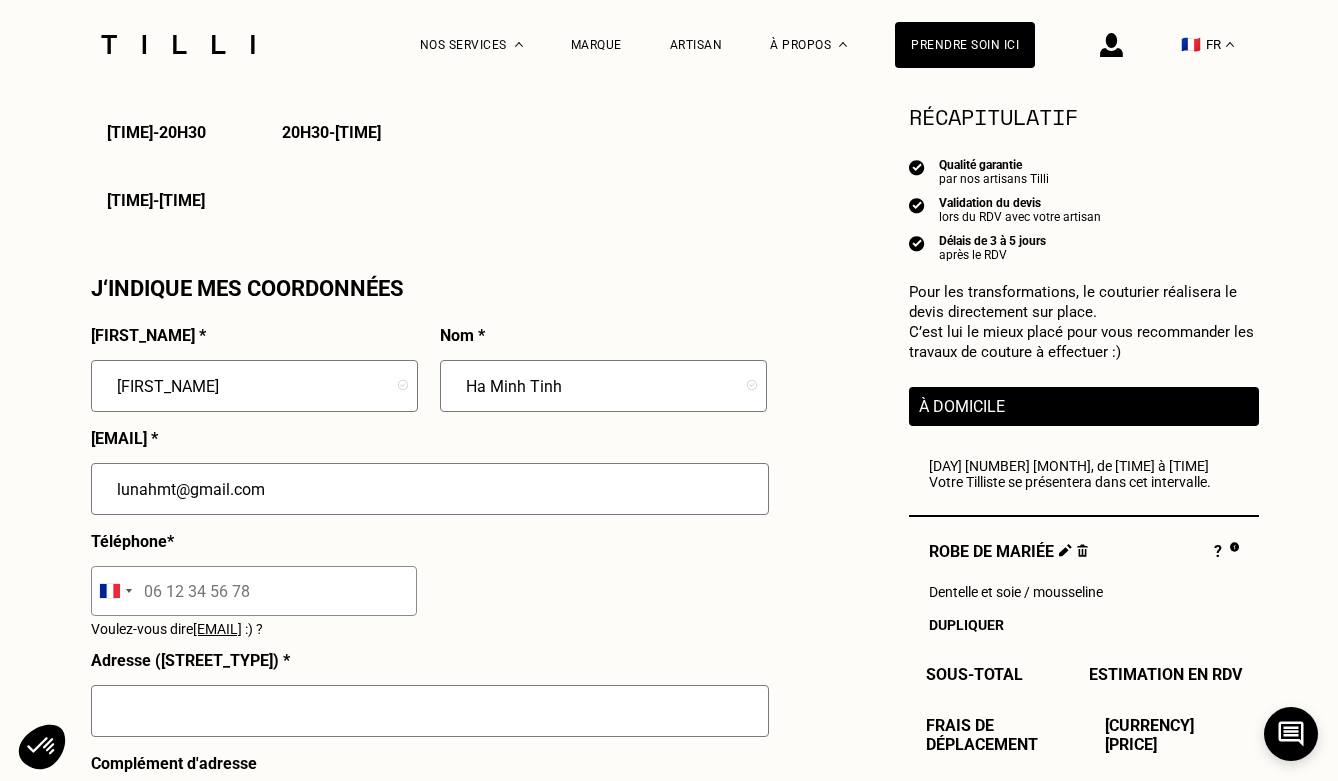 type on "lunahmt@gmail.com" 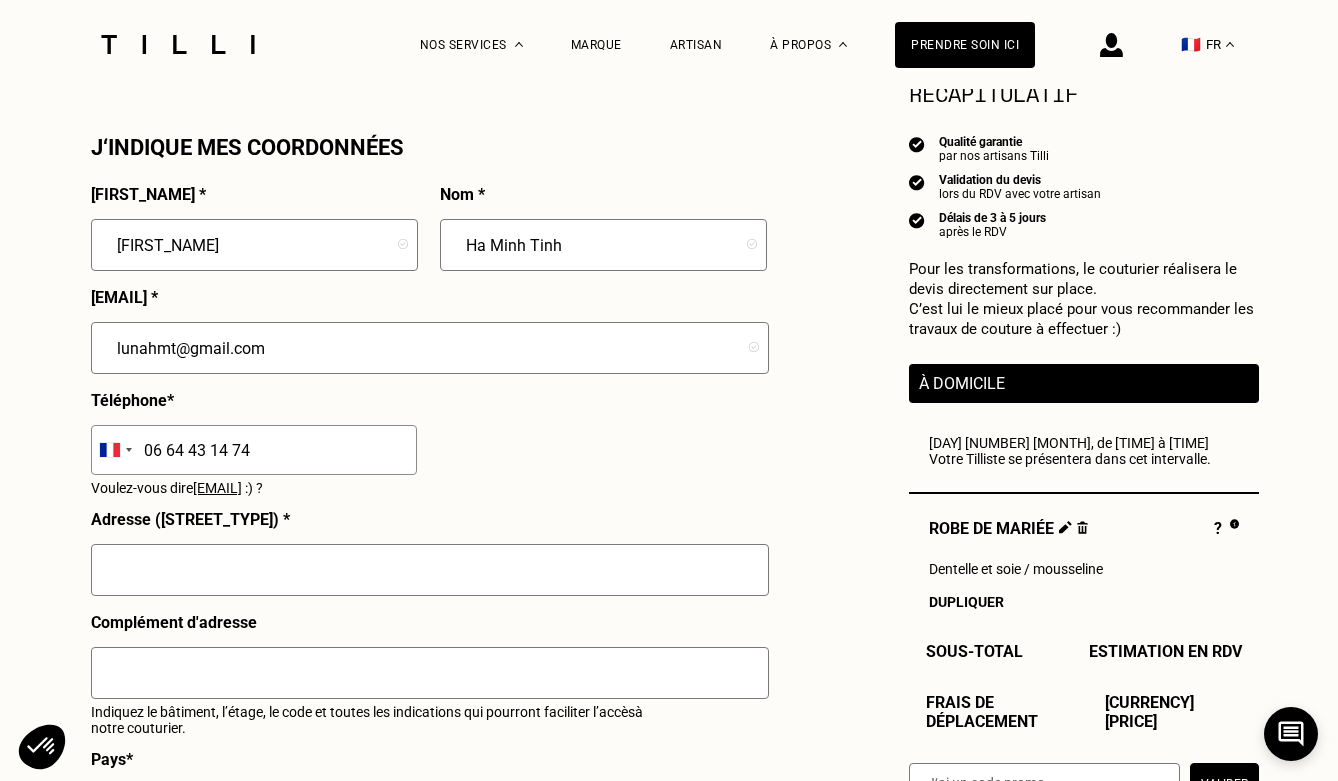 scroll, scrollTop: 1810, scrollLeft: 0, axis: vertical 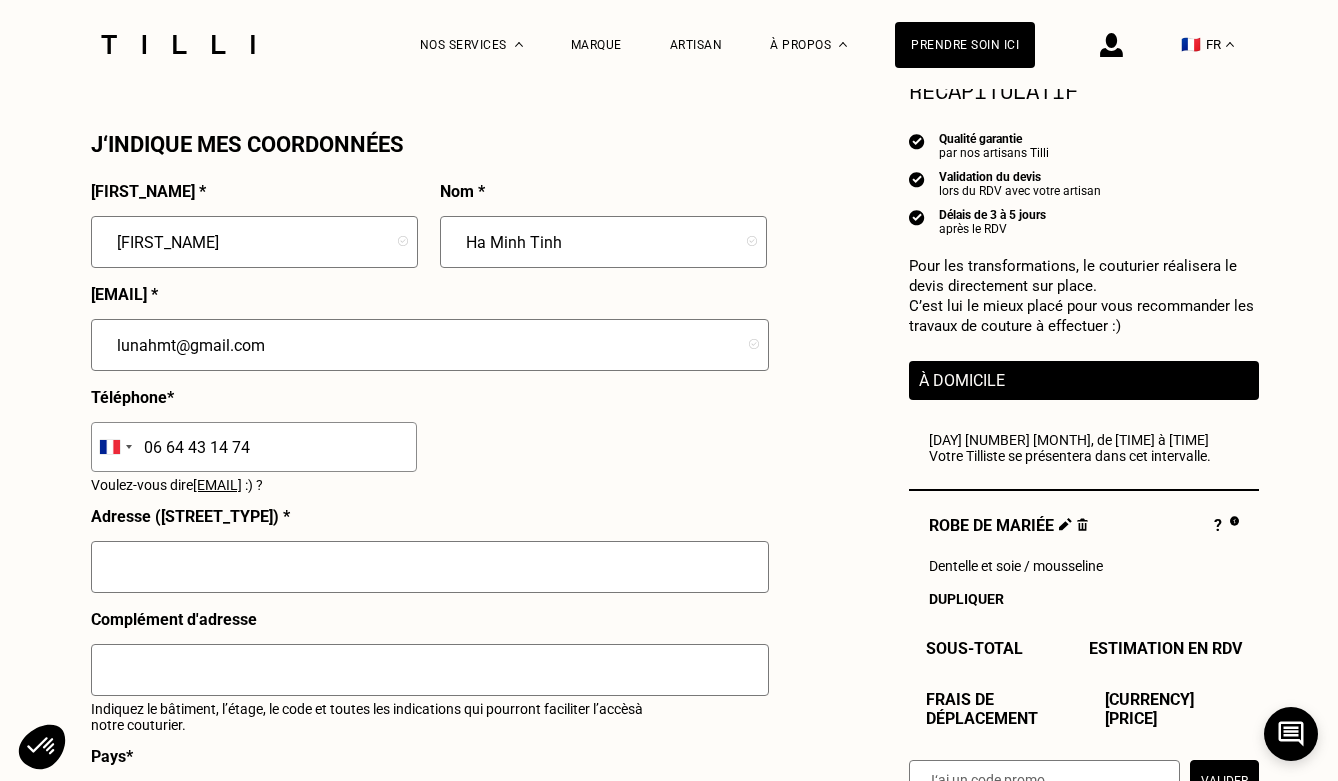 type on "06 64 43 14 74" 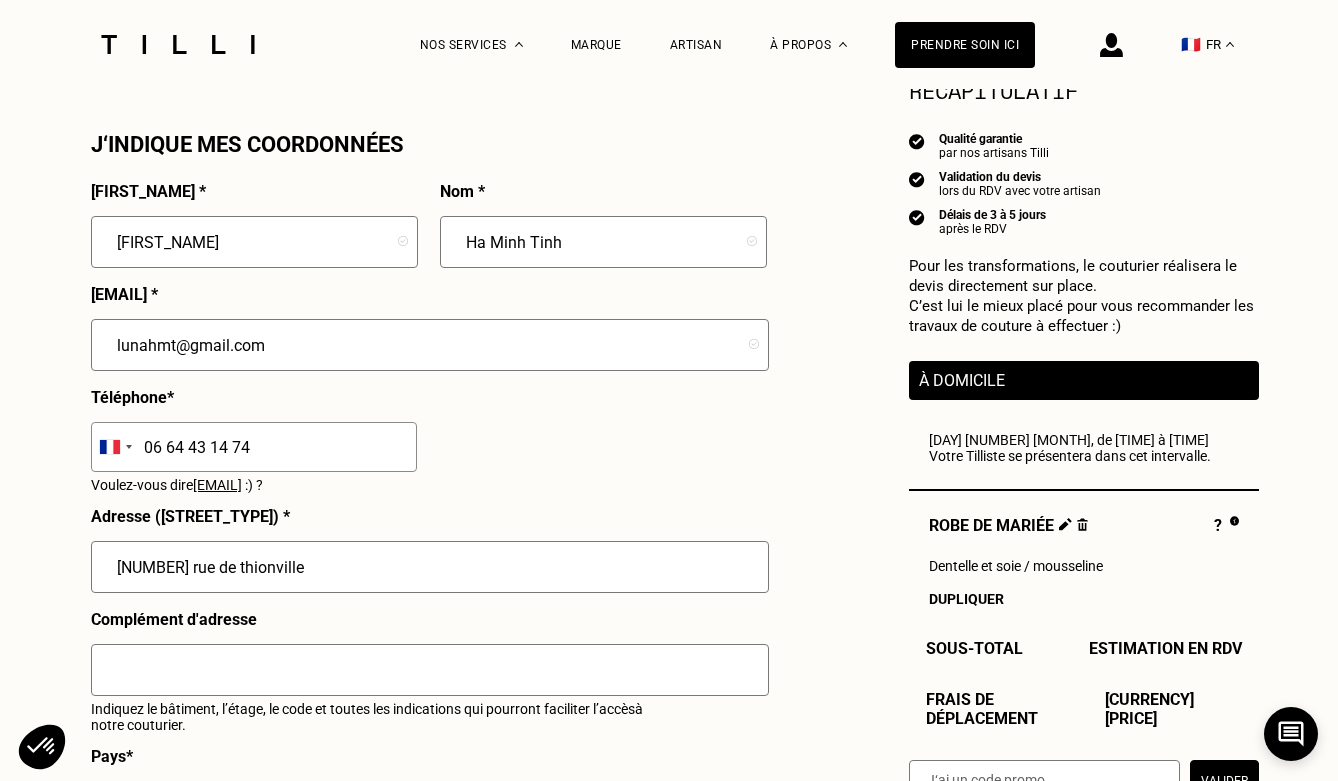 type on "[NUMBER] rue de thionville" 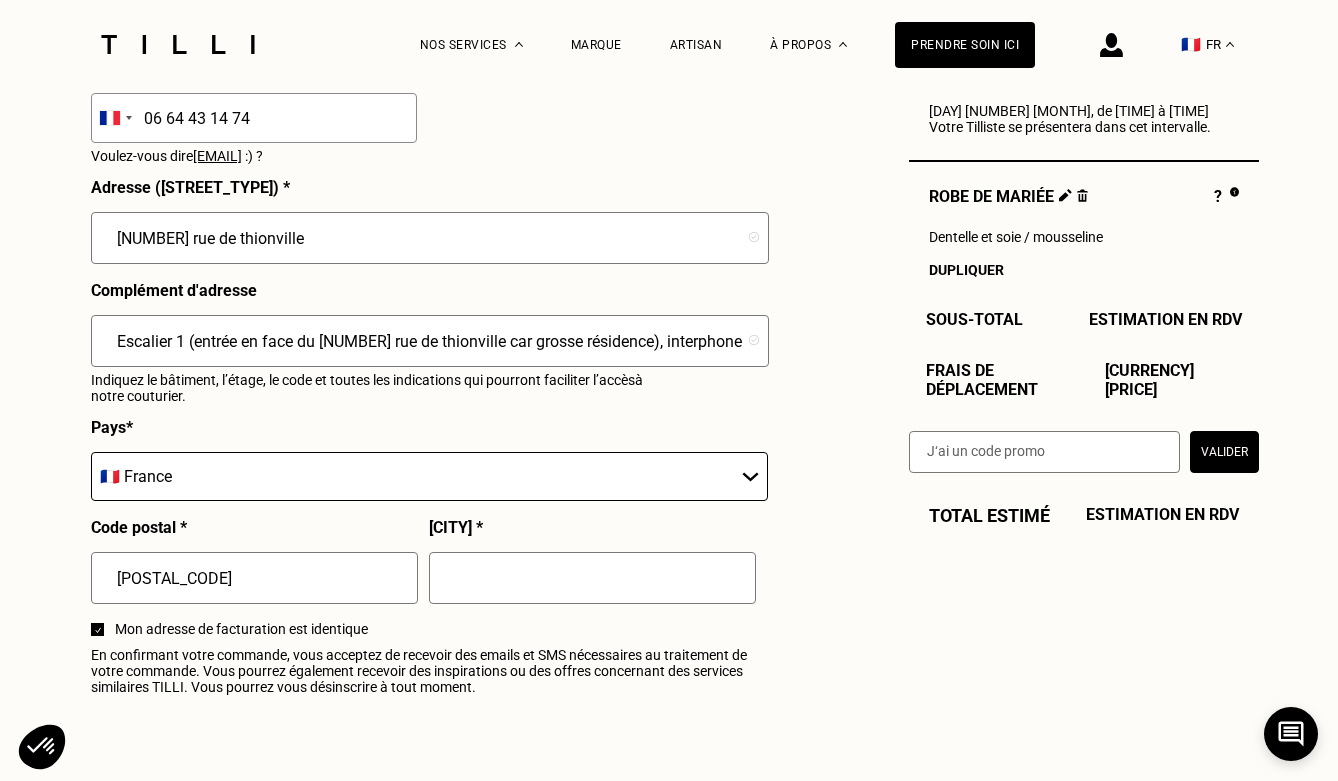 scroll, scrollTop: 2140, scrollLeft: 0, axis: vertical 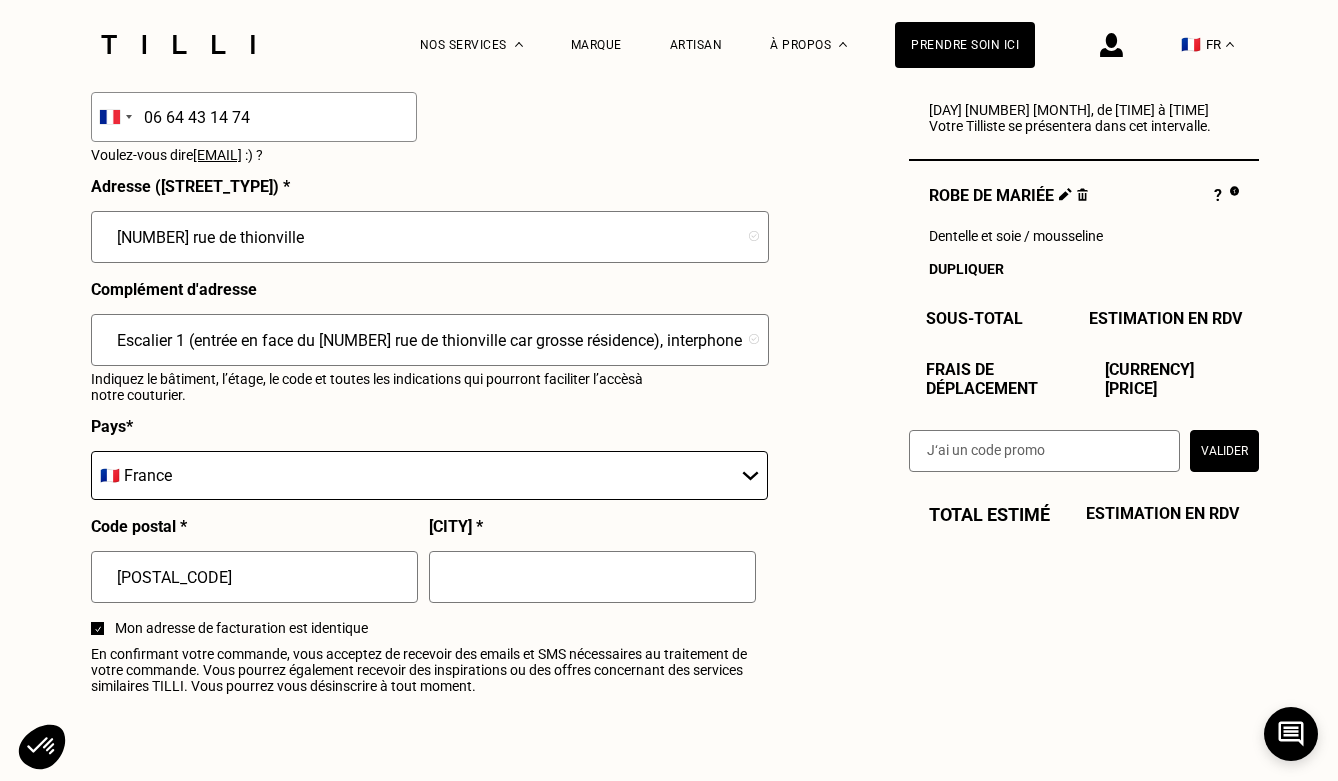 type on "Escalier 1 (entrée en face du [NUMBER] rue de thionville car grosse résidence), interphone Ha Minh Tinh, [NUMBER]ème étage" 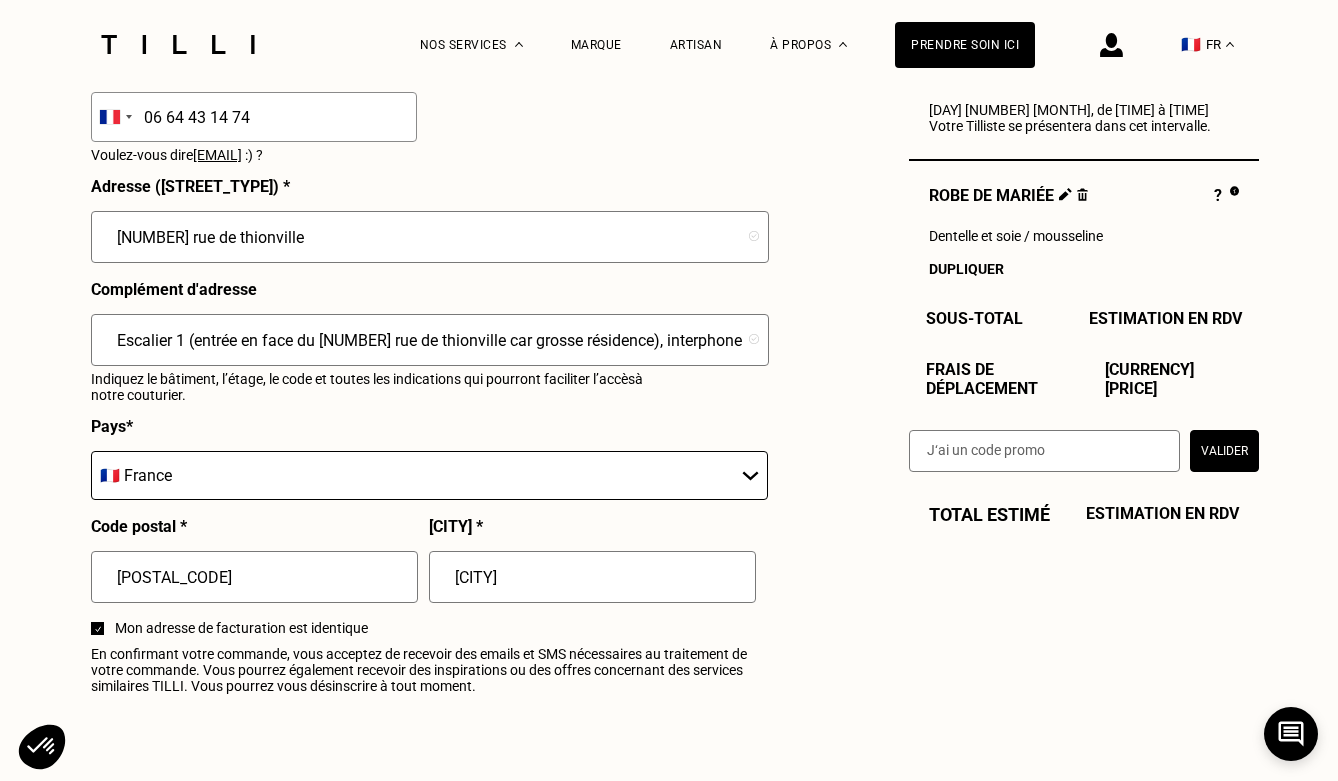 type on "[CITY]" 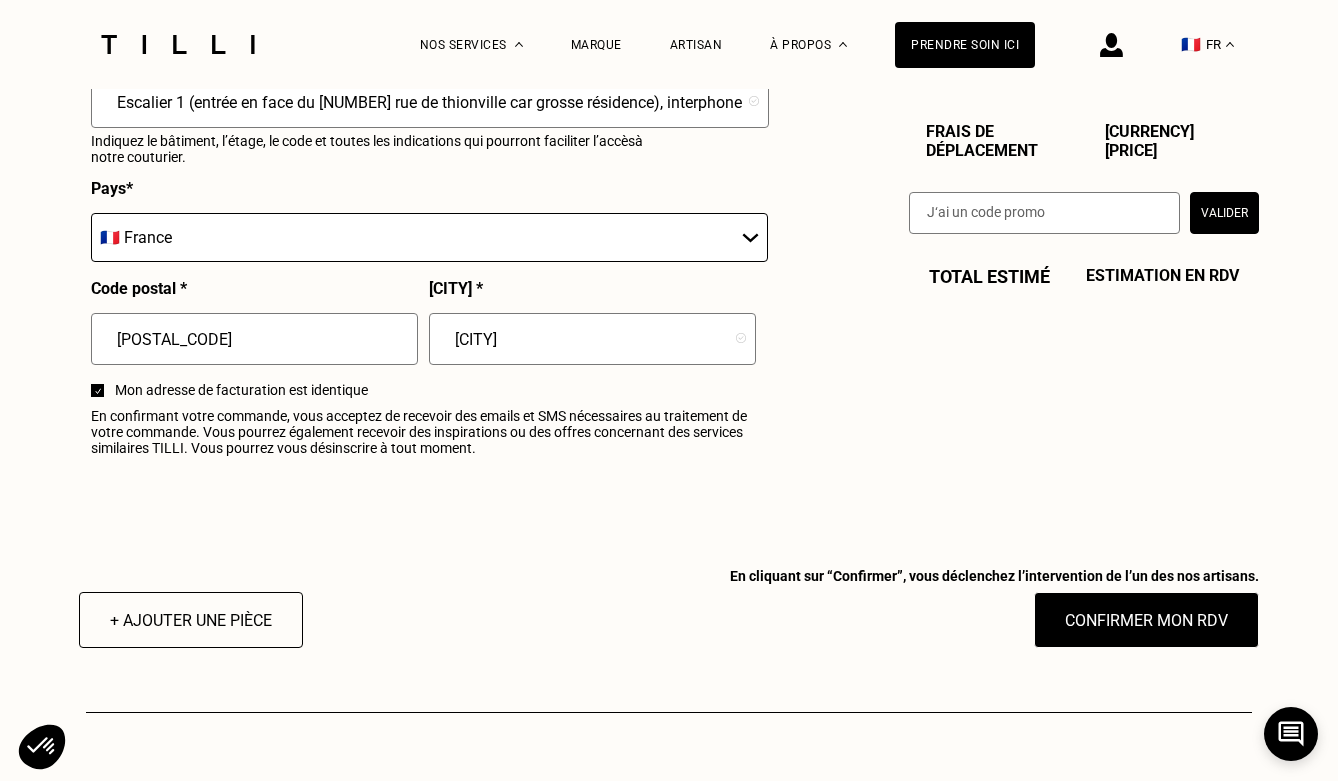 scroll, scrollTop: 2380, scrollLeft: 0, axis: vertical 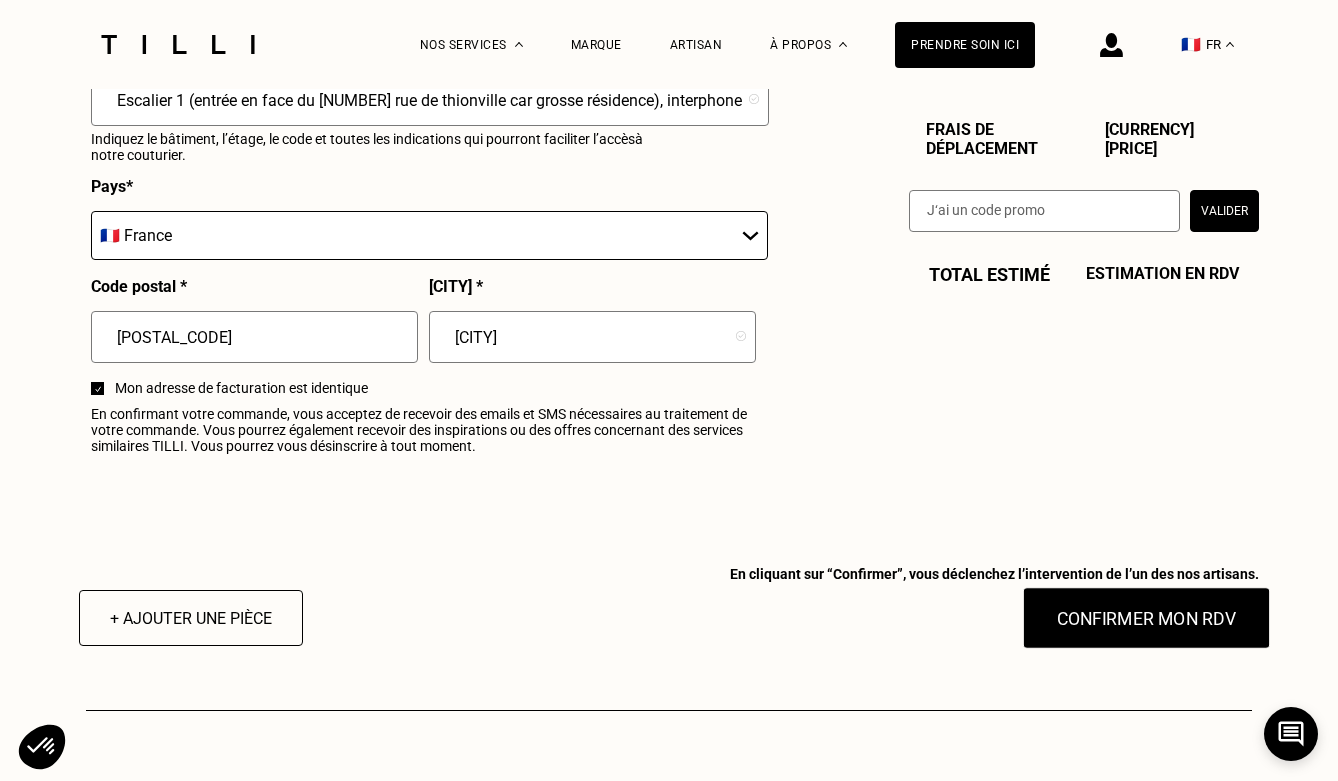 click on "Confirmer mon RDV" at bounding box center [1147, 618] 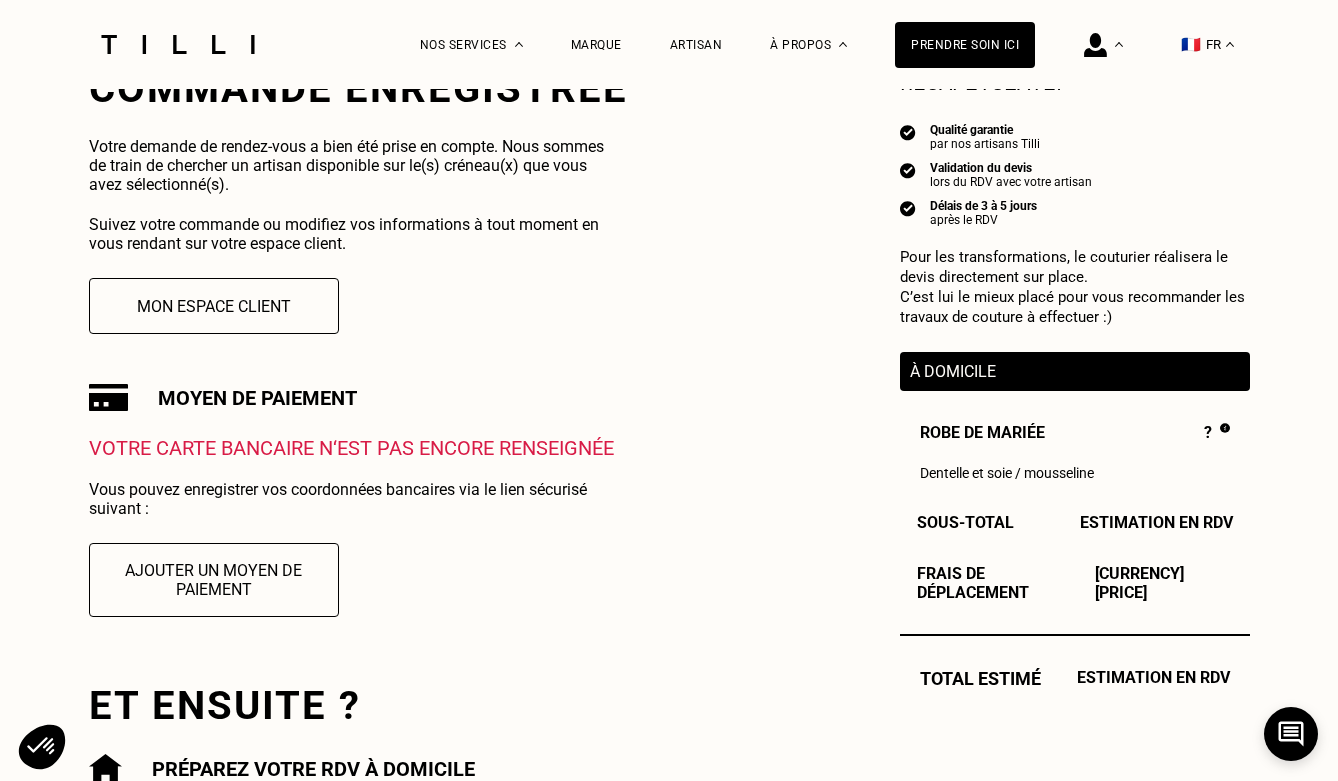 scroll, scrollTop: 390, scrollLeft: 0, axis: vertical 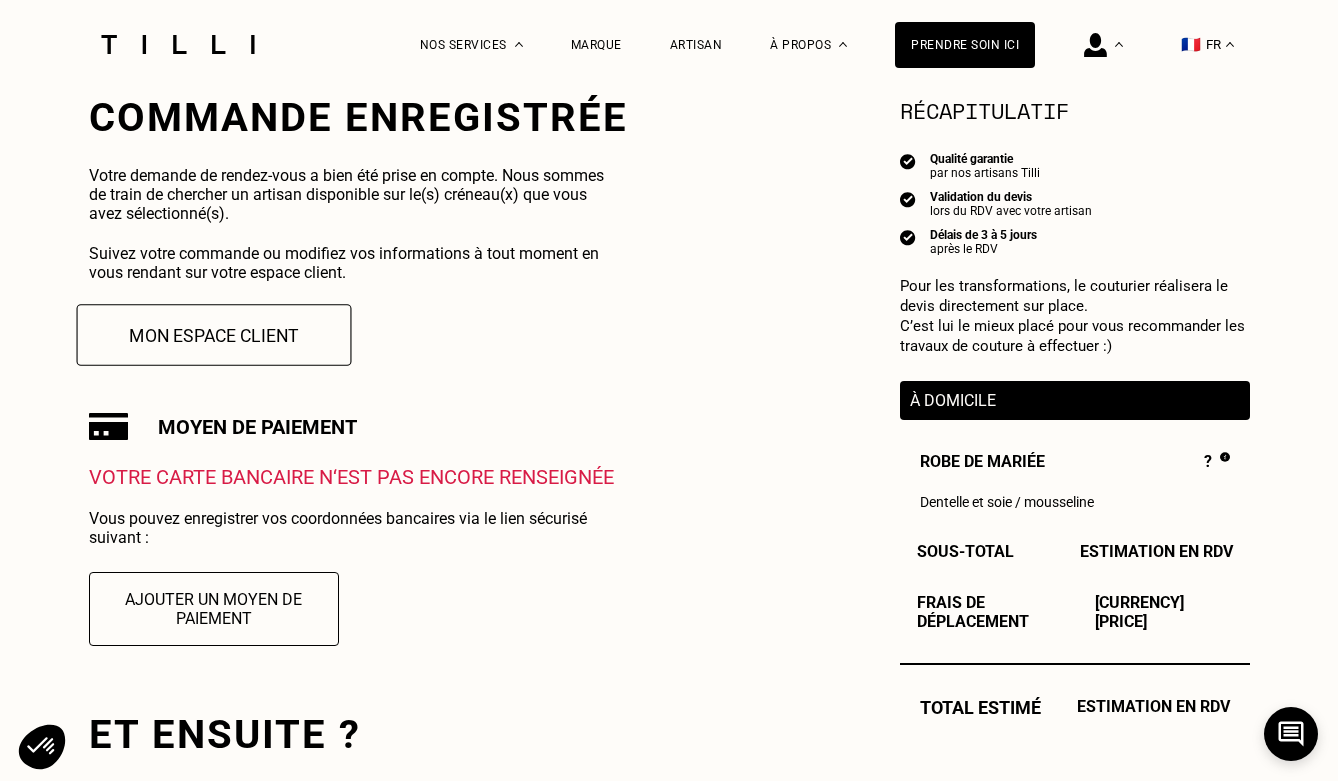 click on "Mon espace client" at bounding box center [213, 335] 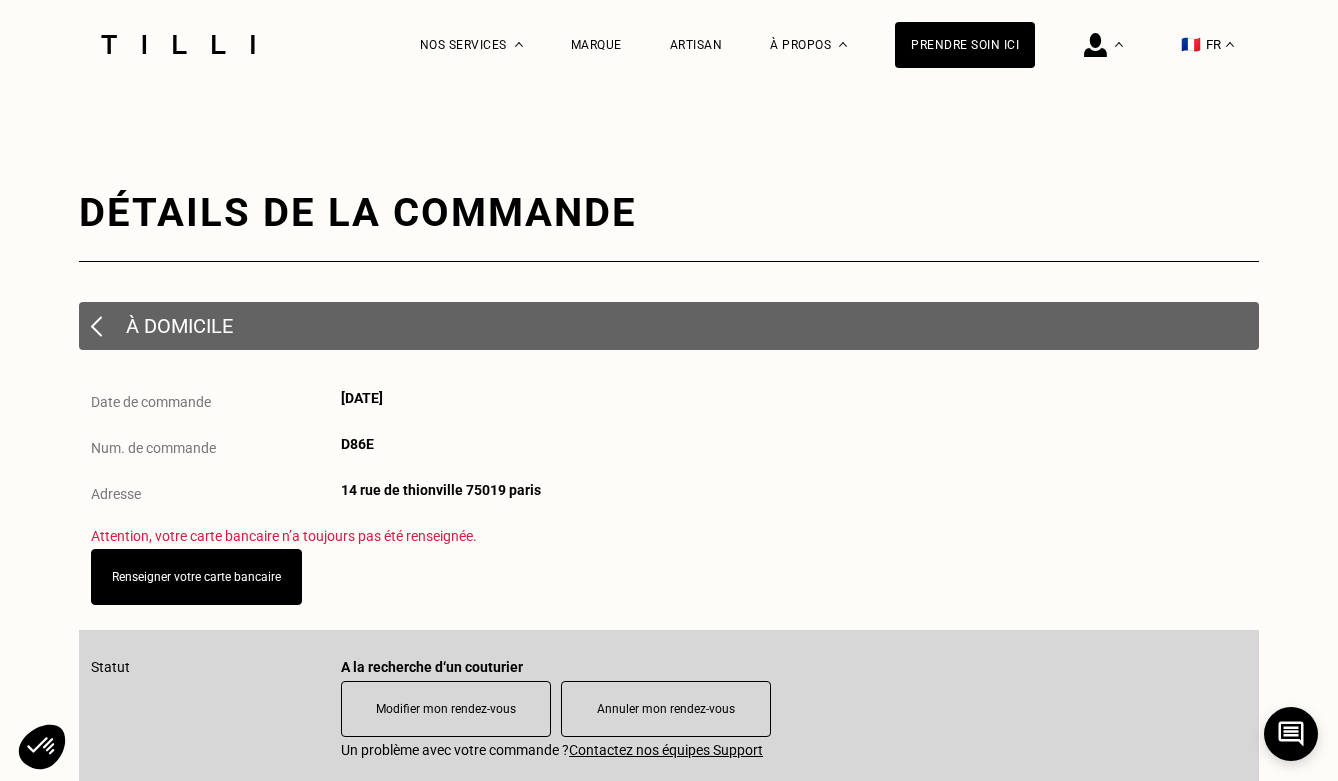 scroll, scrollTop: 0, scrollLeft: 0, axis: both 